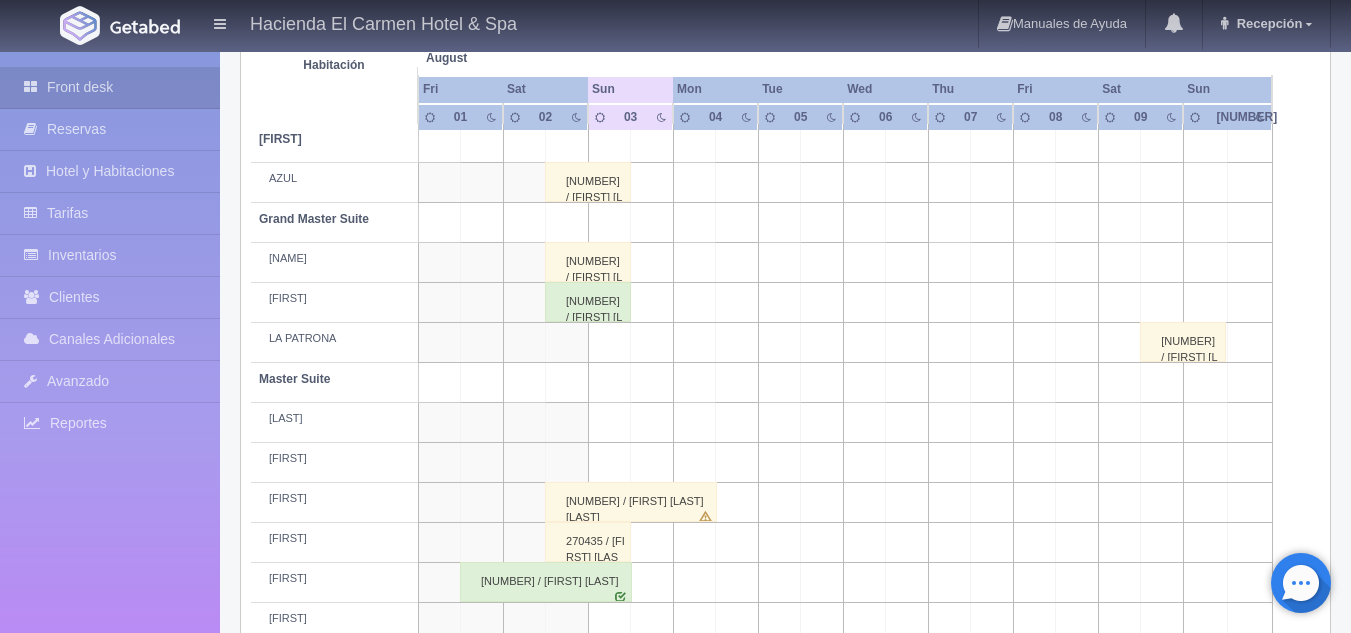scroll, scrollTop: 384, scrollLeft: 0, axis: vertical 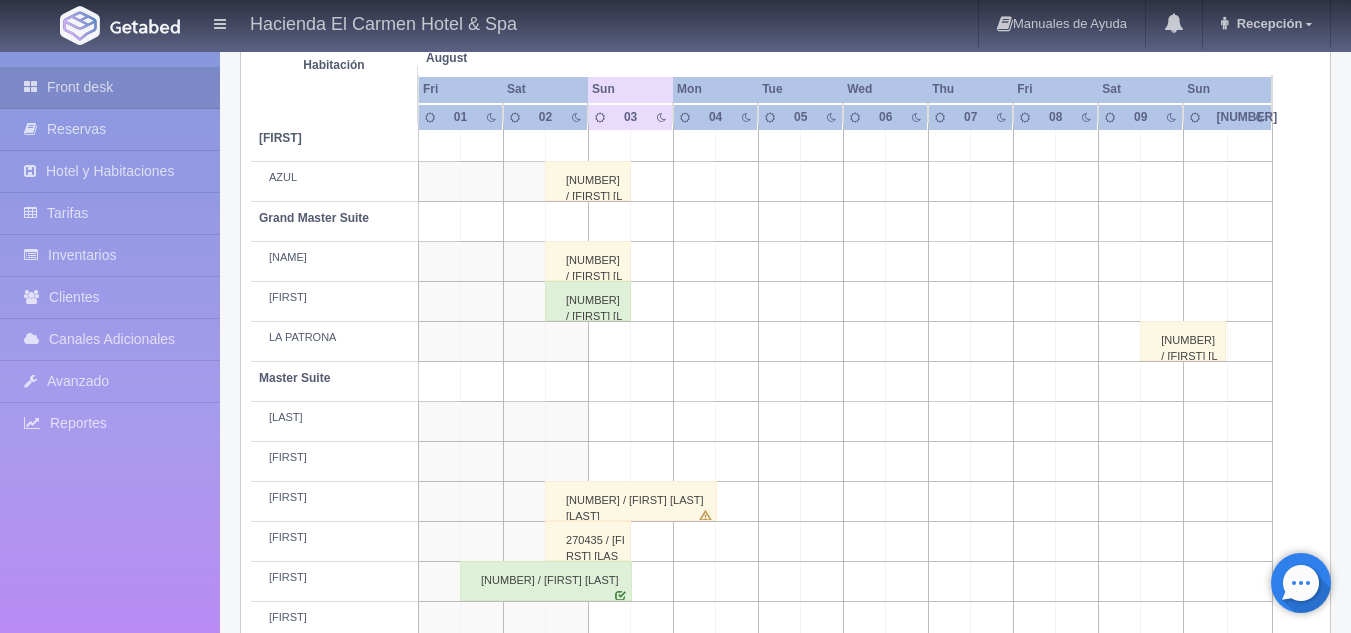 click on "270527 / ANA GUADALUPE AVILA MARTINEZ" at bounding box center (588, 301) 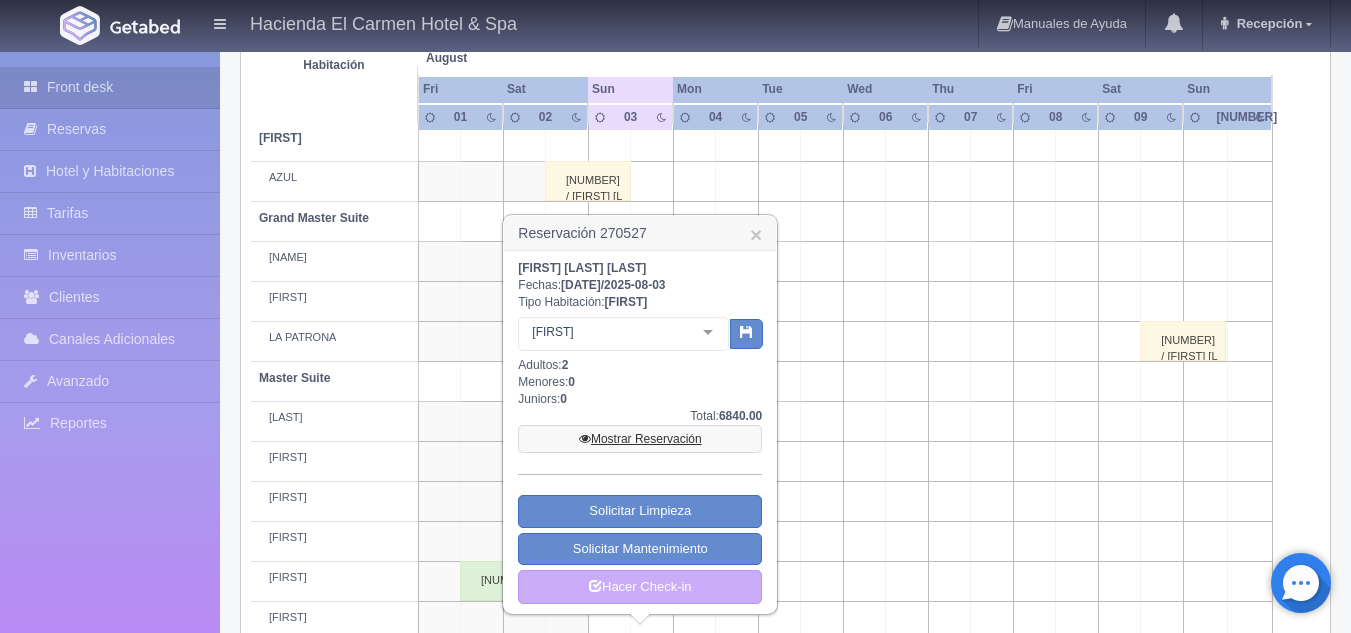 click on "Mostrar Reservación" at bounding box center [640, 439] 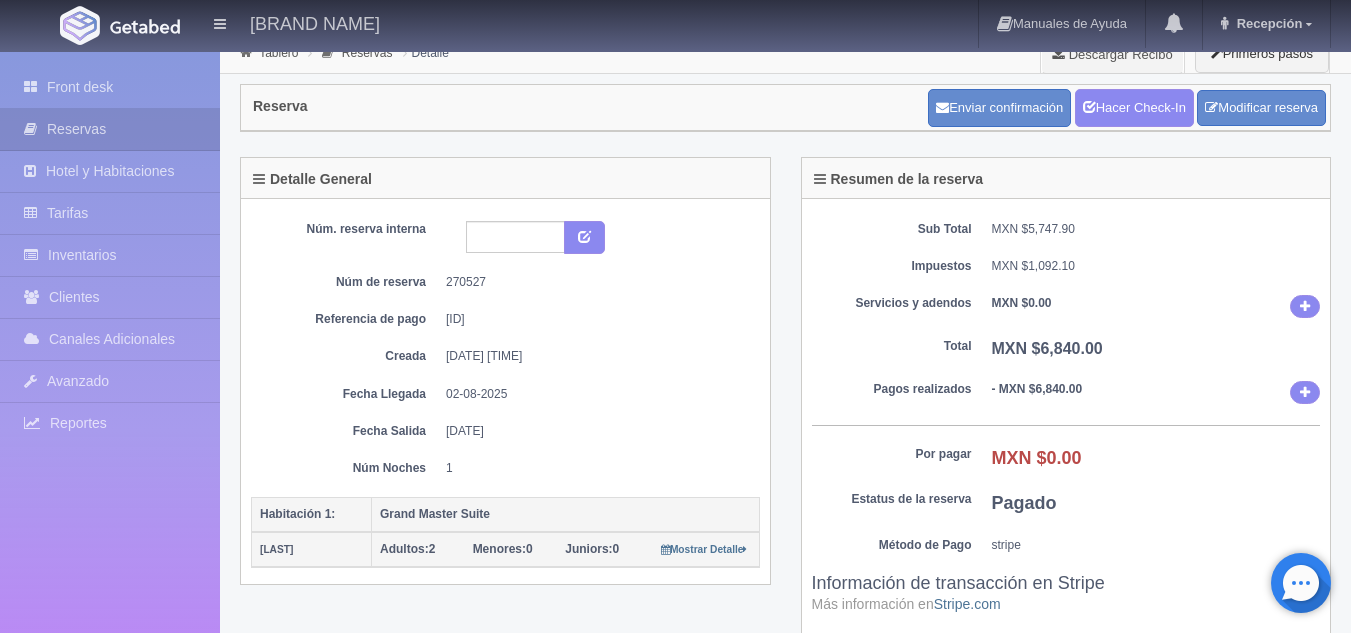 scroll, scrollTop: 18, scrollLeft: 0, axis: vertical 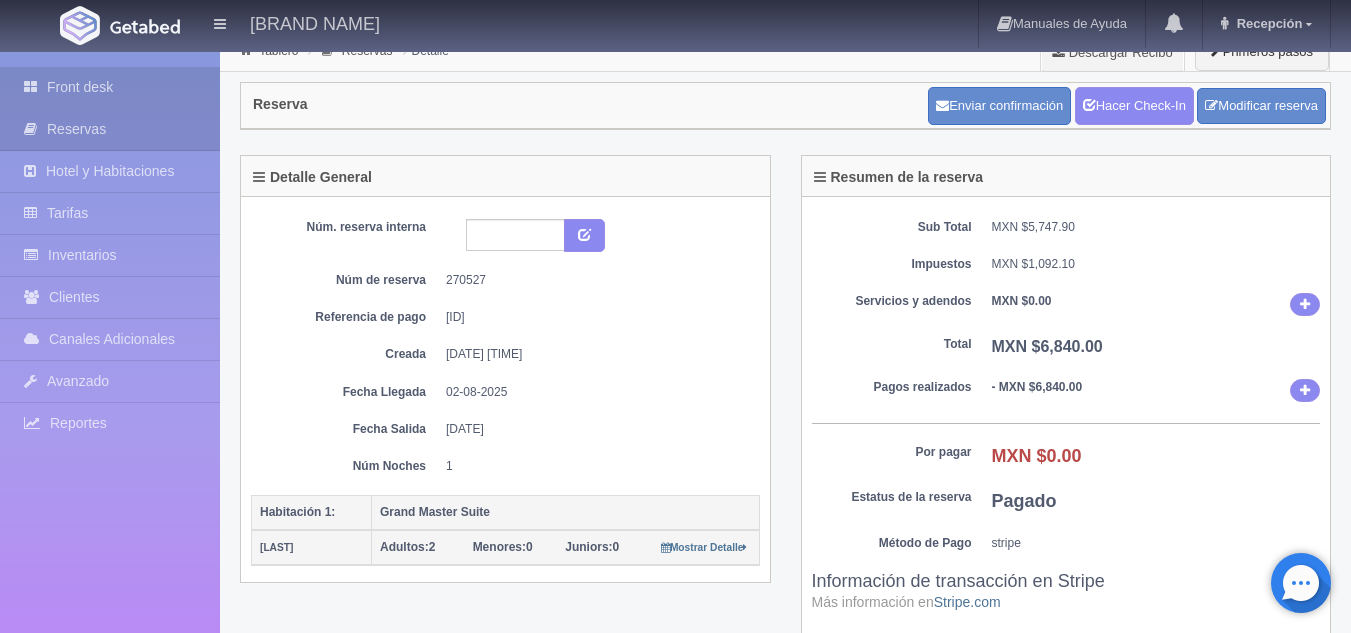 click on "Front desk" at bounding box center [110, 87] 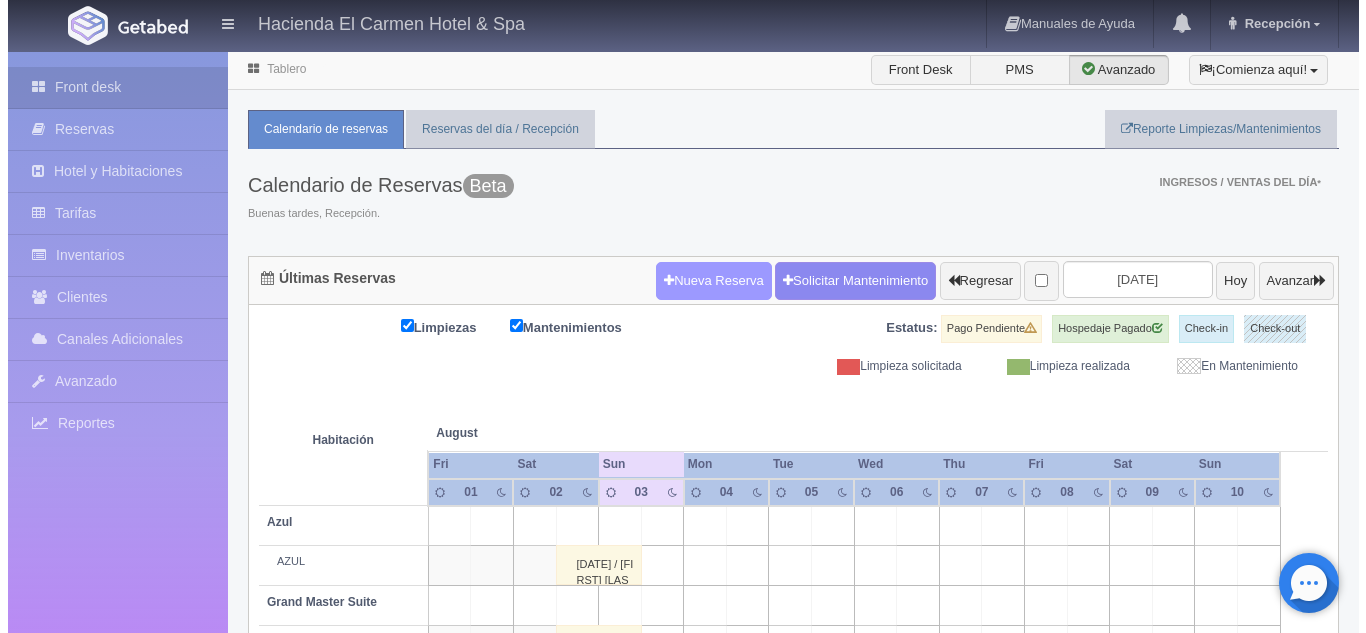 scroll, scrollTop: 0, scrollLeft: 0, axis: both 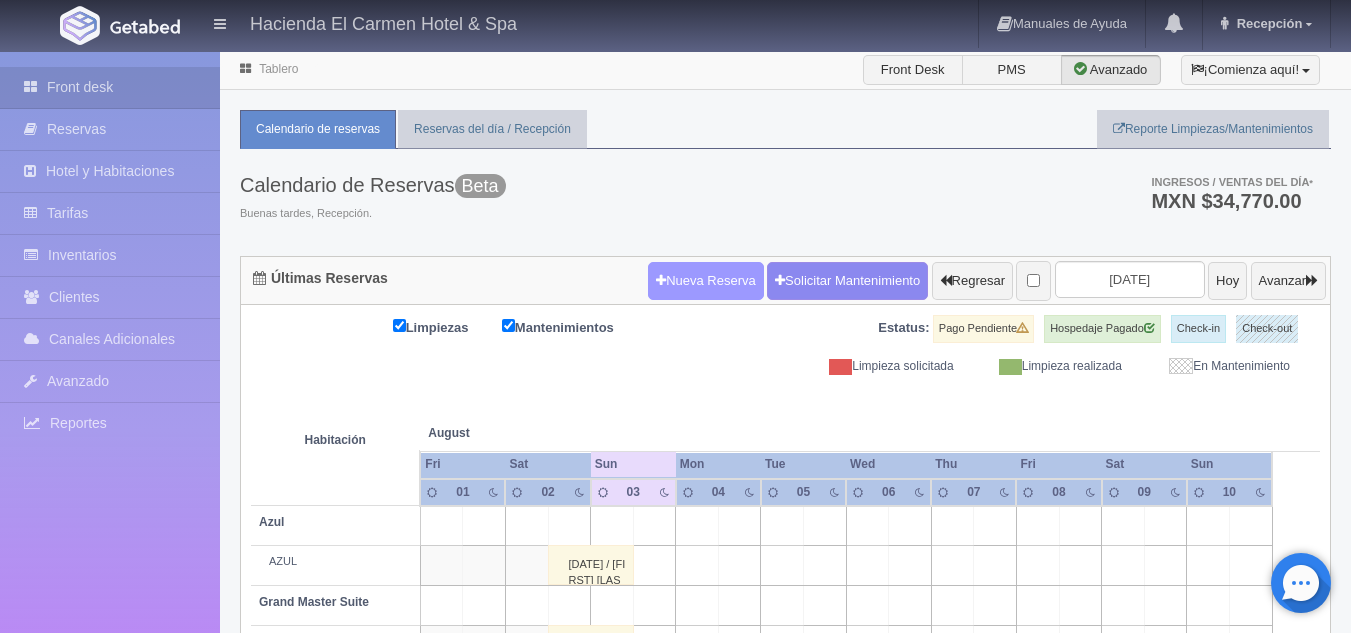 click on "Nueva Reserva" at bounding box center (706, 281) 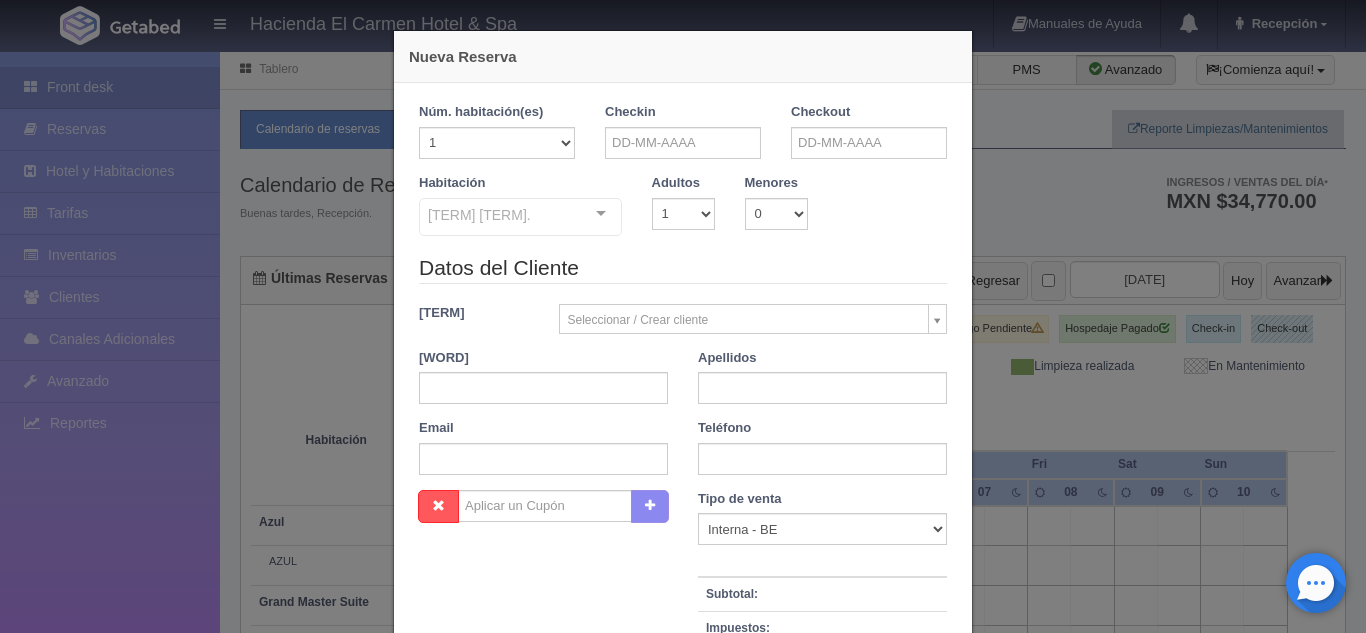checkbox on "false" 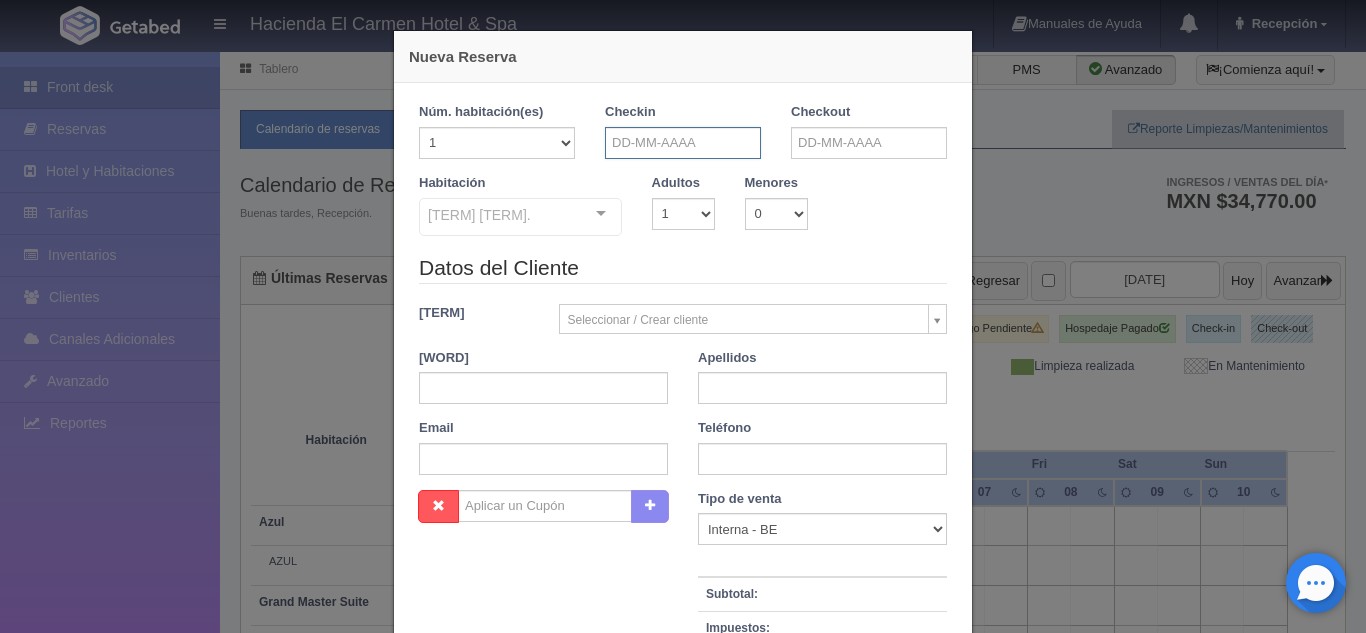 click at bounding box center [683, 143] 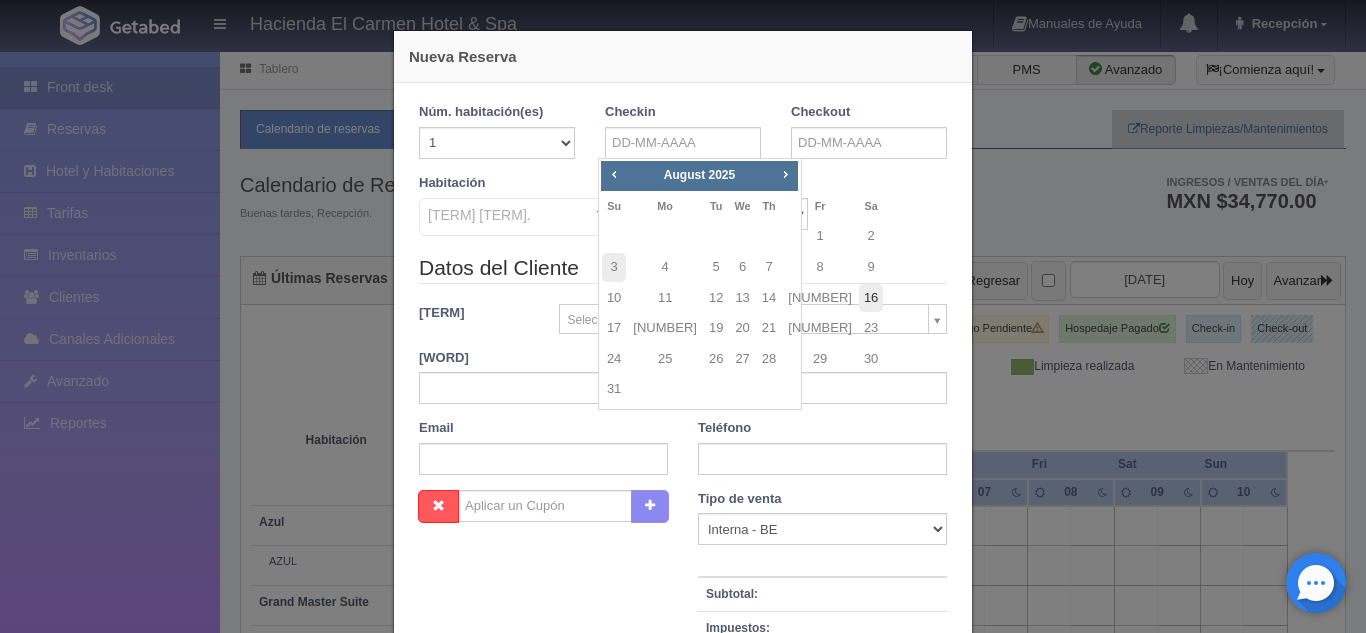 click on "16" at bounding box center (871, 298) 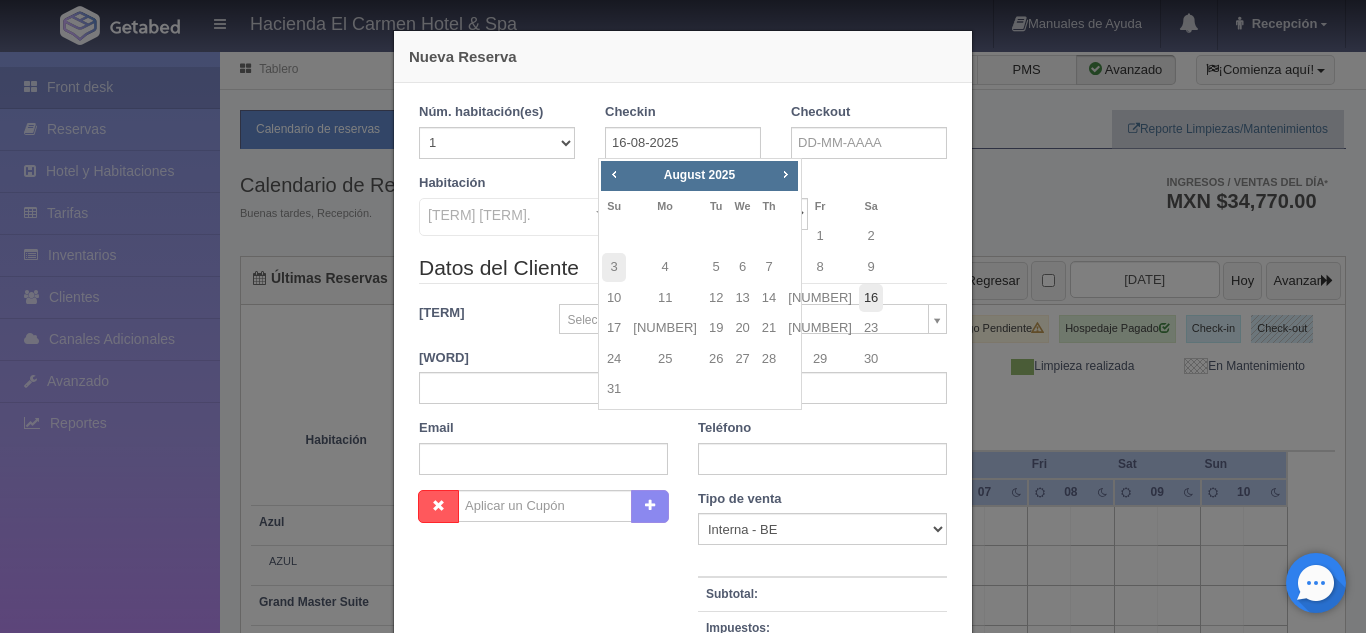 checkbox on "false" 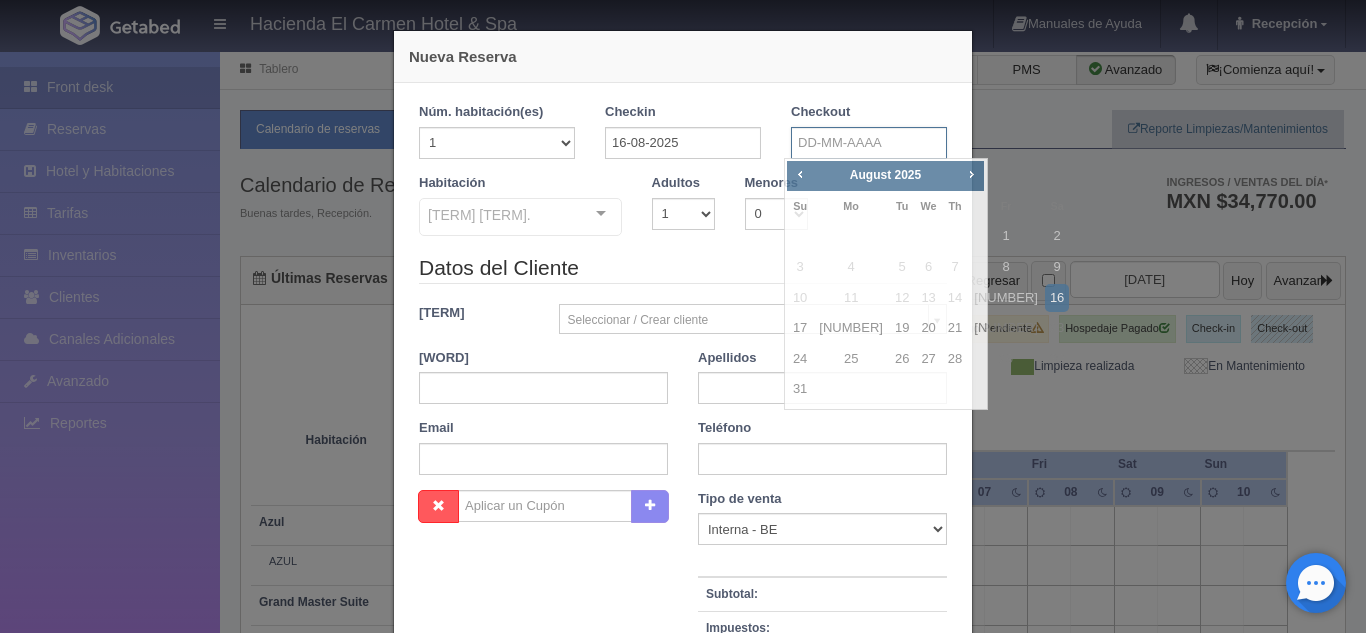 click at bounding box center (869, 143) 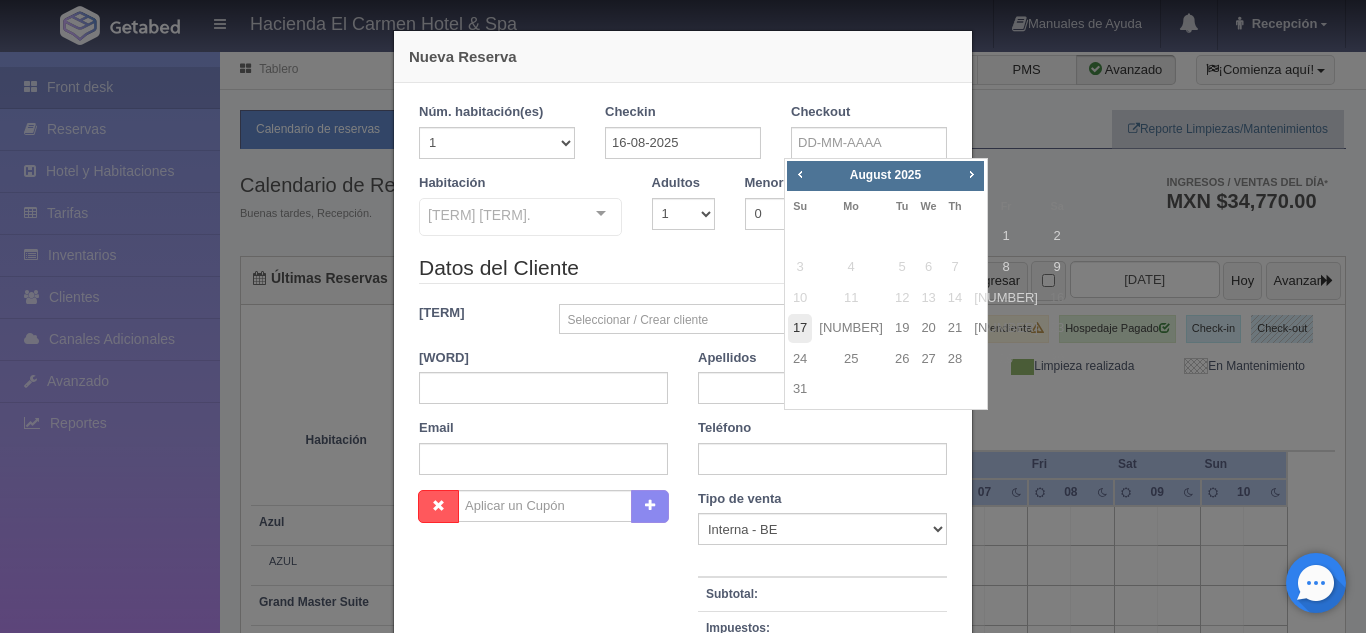 click on "17" at bounding box center [800, 328] 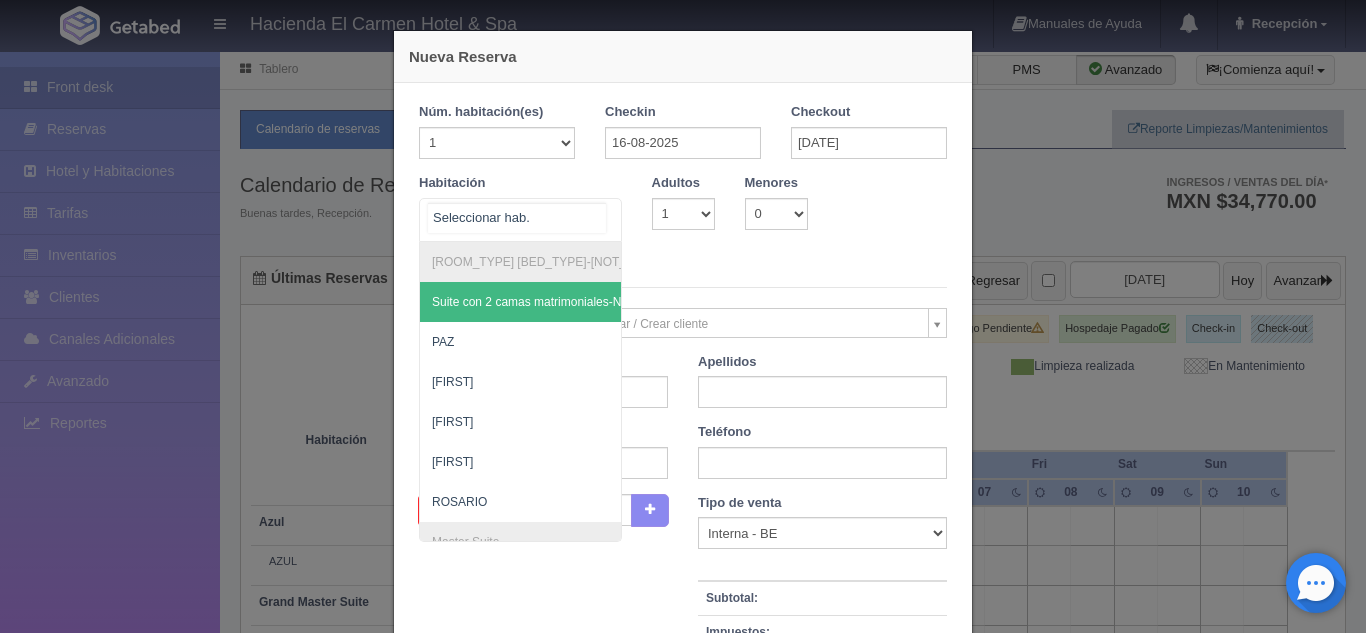click at bounding box center [601, 214] 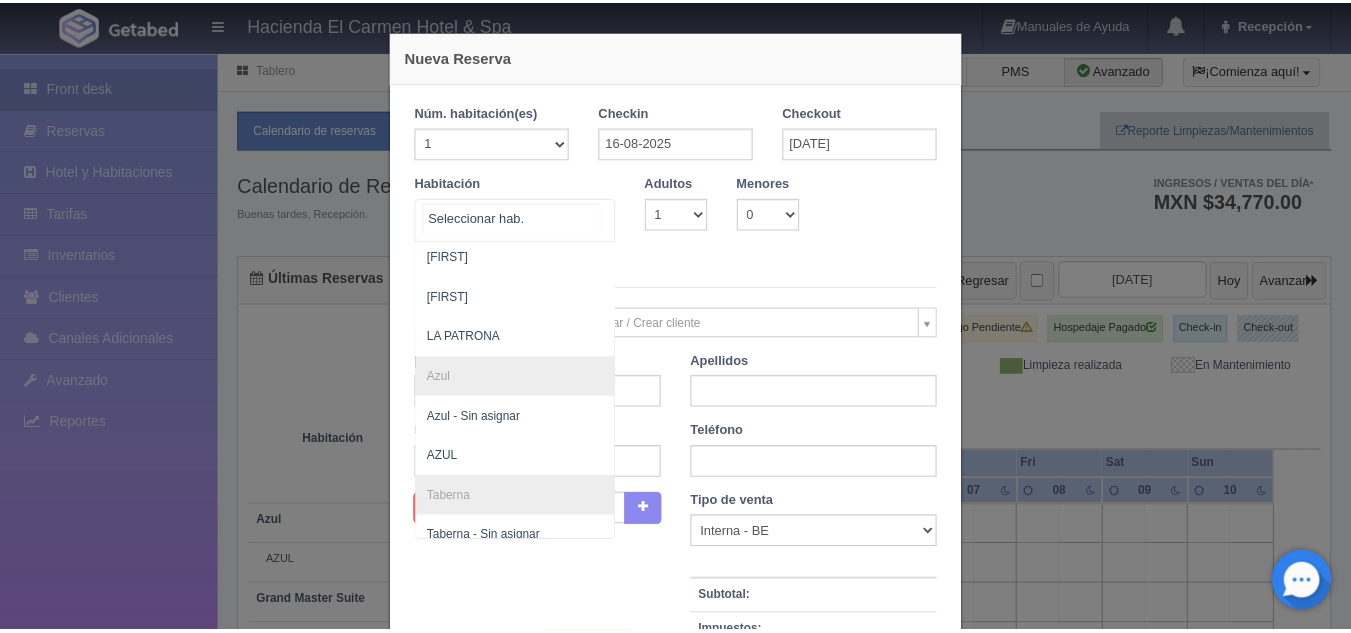 scroll, scrollTop: 1476, scrollLeft: 0, axis: vertical 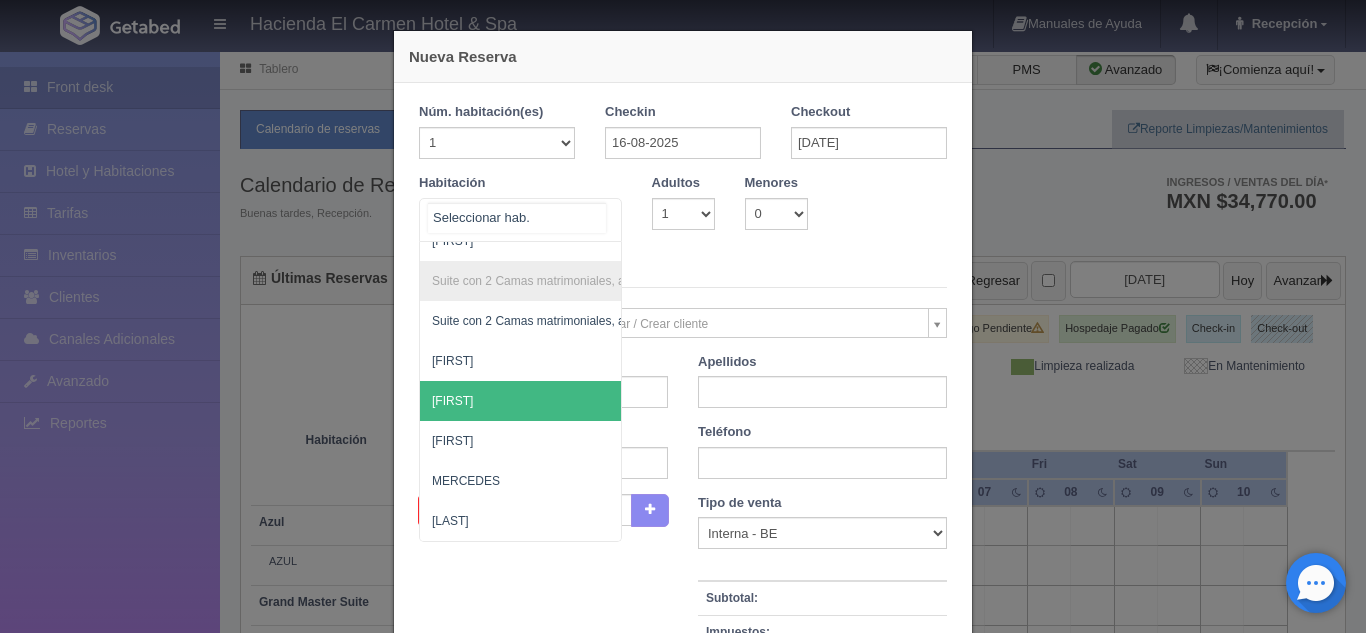 click on "CAMILO" at bounding box center [617, 401] 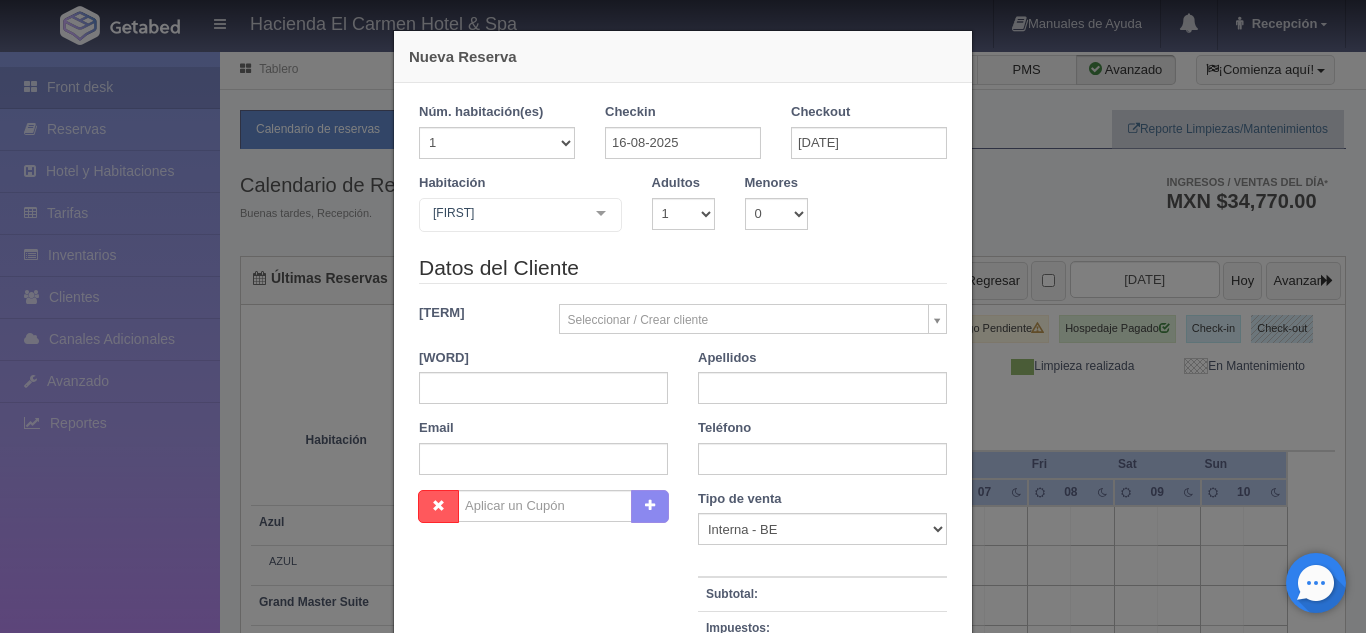 checkbox on "false" 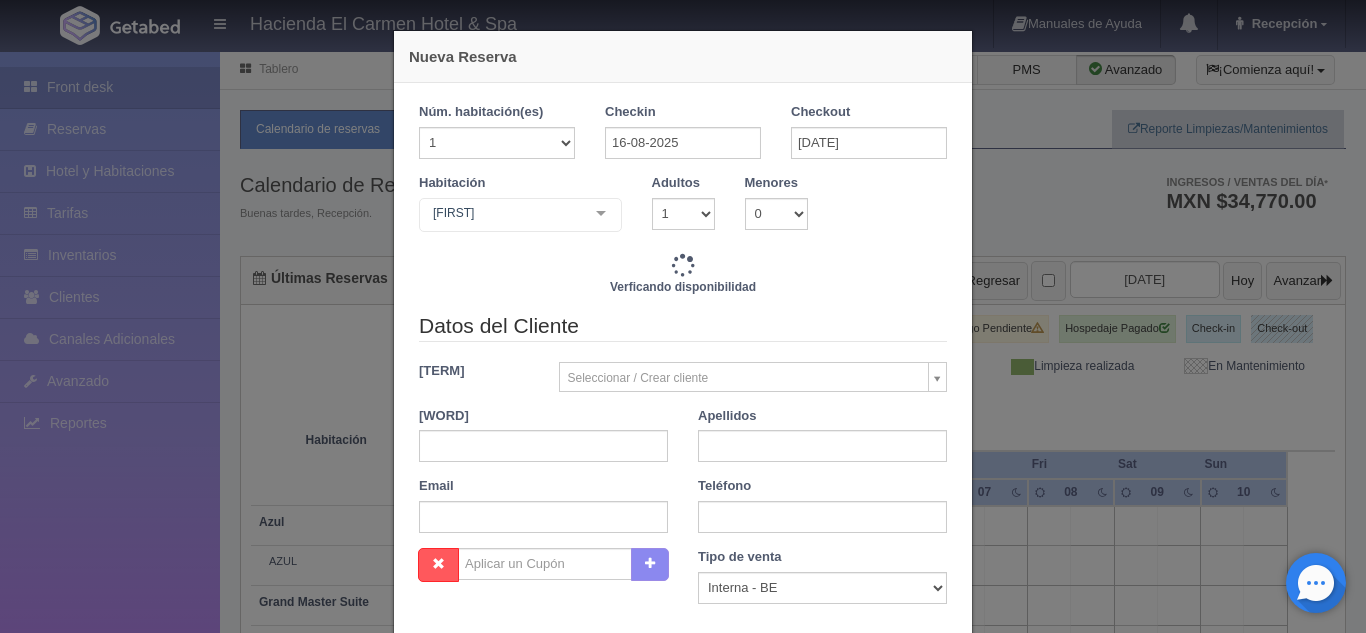 type on "4760.00" 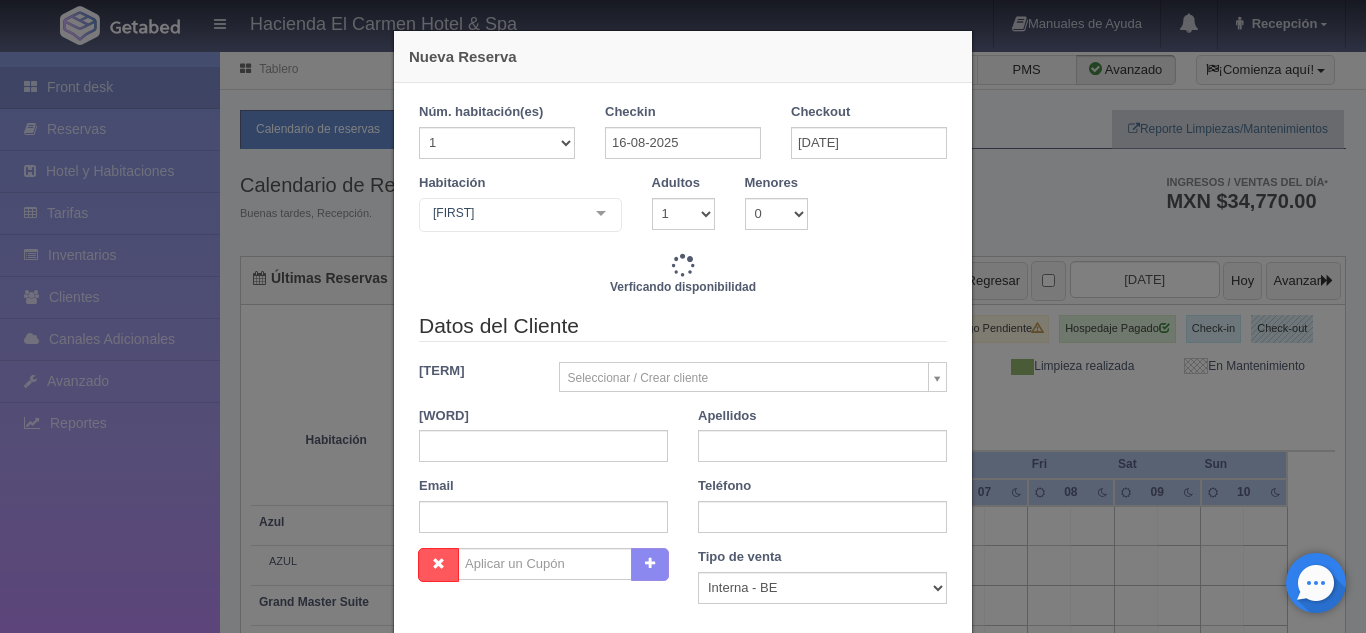 checkbox on "false" 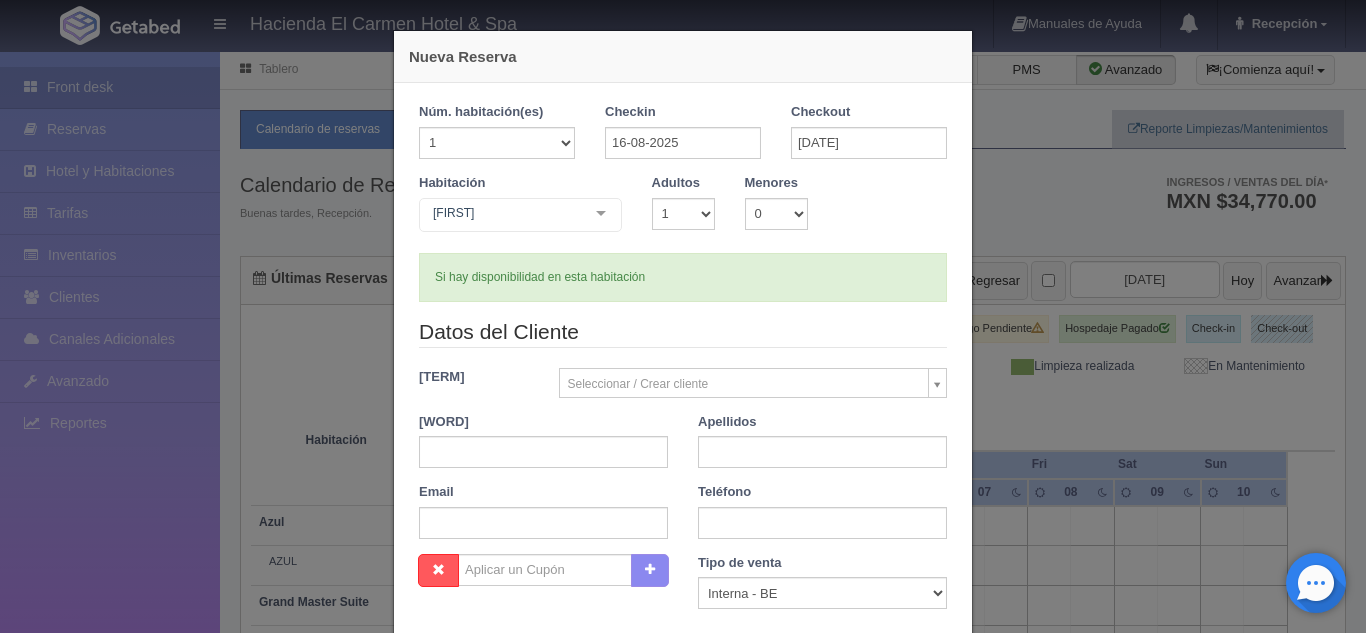 click on "Nueva Reserva   1   Núm. habitación(es)   1   2   3   4   5   6   7   8   9   10   11   12   13   14   15   16   17   18   19   20   Checkin   16-08-2025   Checkout   17-08-2025     Habitación              CAMILO           Suite con 2 camas matrimoniales-No apta para menores Suite con 2 camas matrimoniales-No apta para menores - Sin asignar   PAZ   JOSÉ   AMPARO   GENARO   ROSARIO     Master Suite Master Suite - Sin asignar   LAURA   PABLO   MARTHA   BENIGNO   JOAQUÍN   GUADALUPE     Grand Master Suite Grand Master Suite - Sin asignar   GABRIEL   PORFIRIO   LA PATRONA     Azul Azul - Sin asignar   AZUL     Taberna Taberna - Sin asignar   TABERNA     Suite con 1 cama King Size Suite con 1 cama King Size - Sin asignar   PEDRO   MANUEL   MARÍA   REFUGIO   SOLEDAD   ÁNGELES   HUMBERTO   NICOLÁS   PRIMITIVO     Suite con 2 Camas matrimoniales, apta para menores Suite con 2 Camas matrimoniales, apta para menores - Sin asignar   CELSO   CAMILO   EMILIA   MERCEDES   CANDELARIA       List is empty.         1" at bounding box center [683, 316] 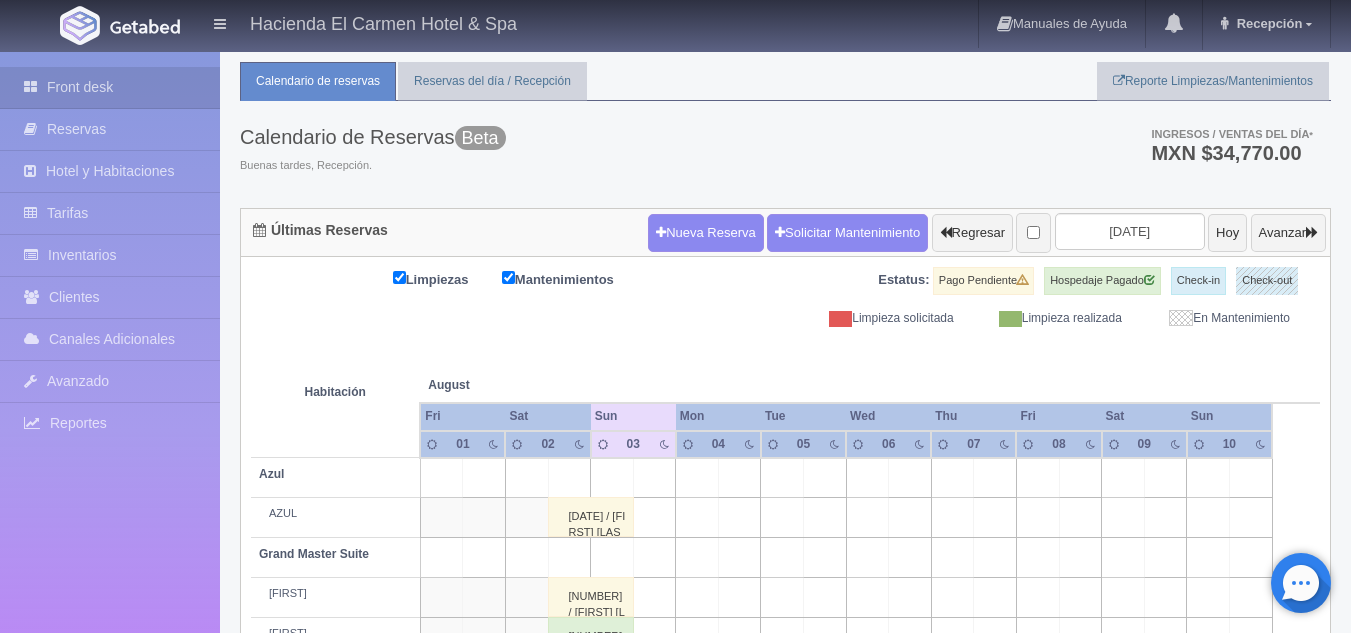 scroll, scrollTop: 45, scrollLeft: 0, axis: vertical 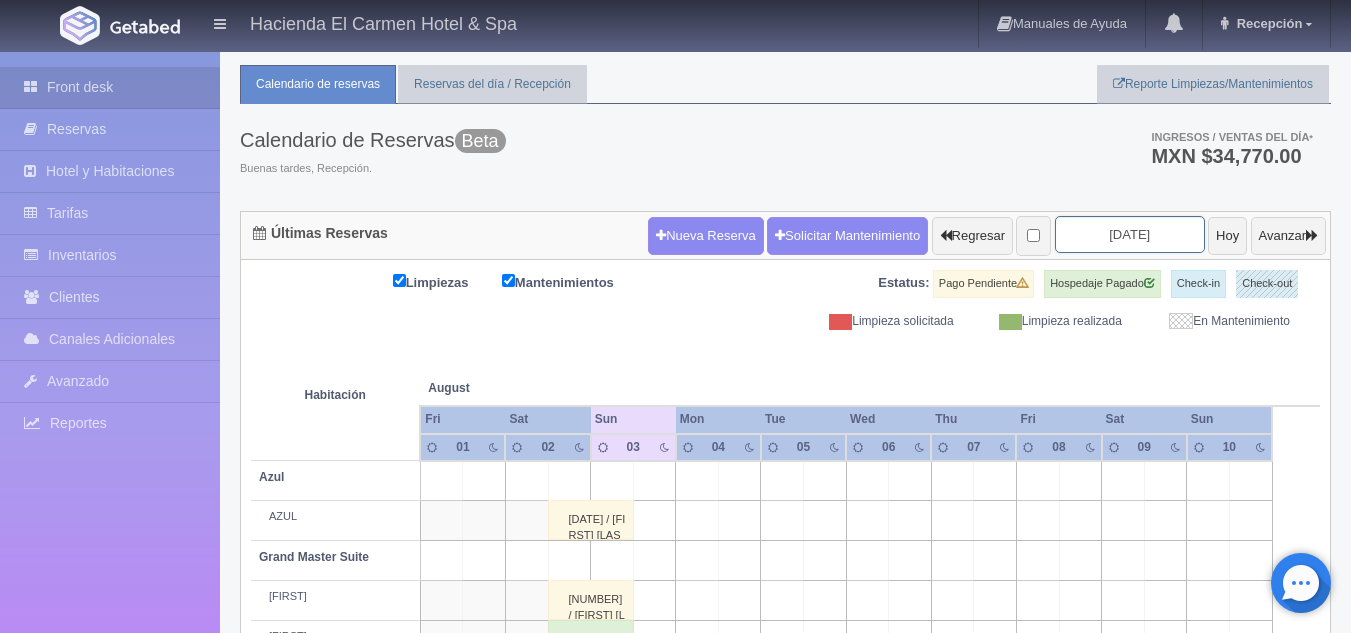 click on "2025-08-03" at bounding box center [1130, 234] 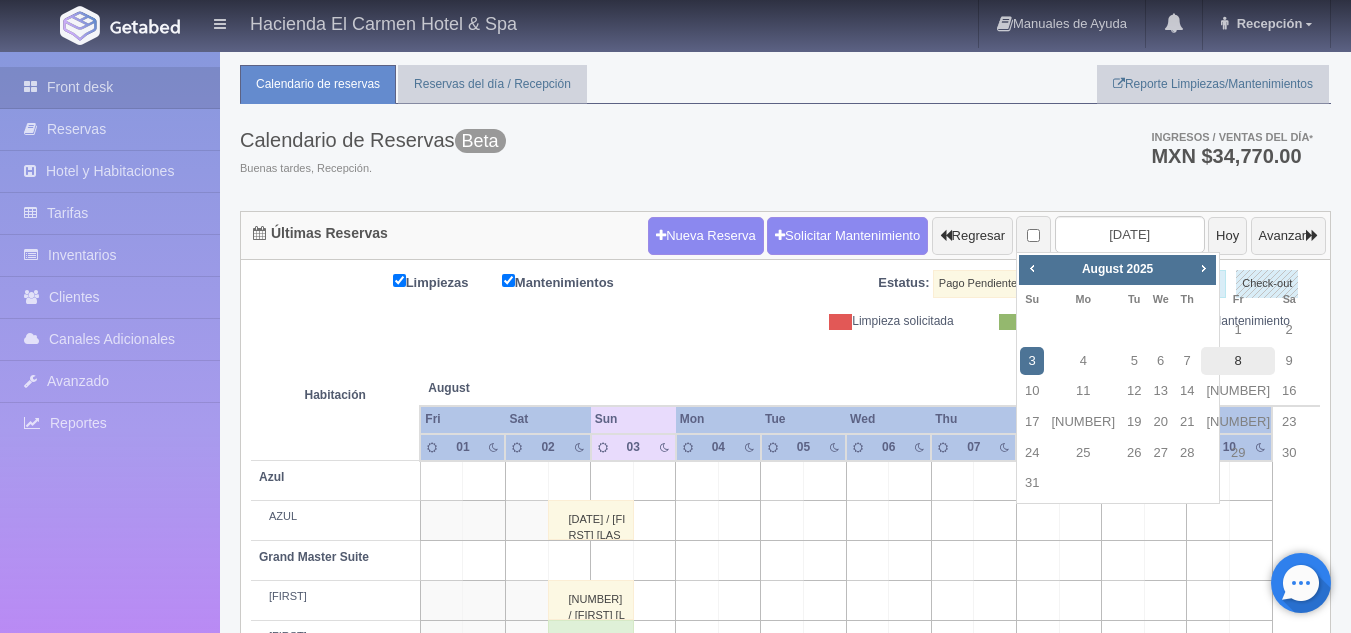 click on "8" at bounding box center (1238, 361) 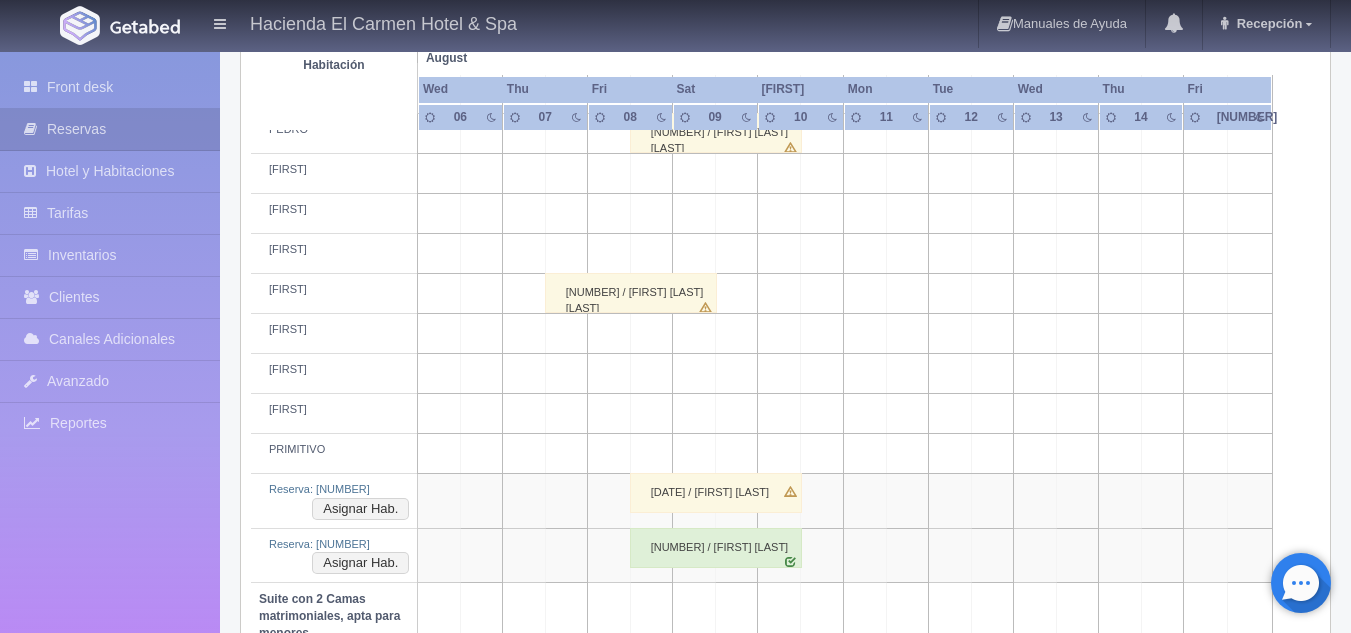 scroll, scrollTop: 960, scrollLeft: 0, axis: vertical 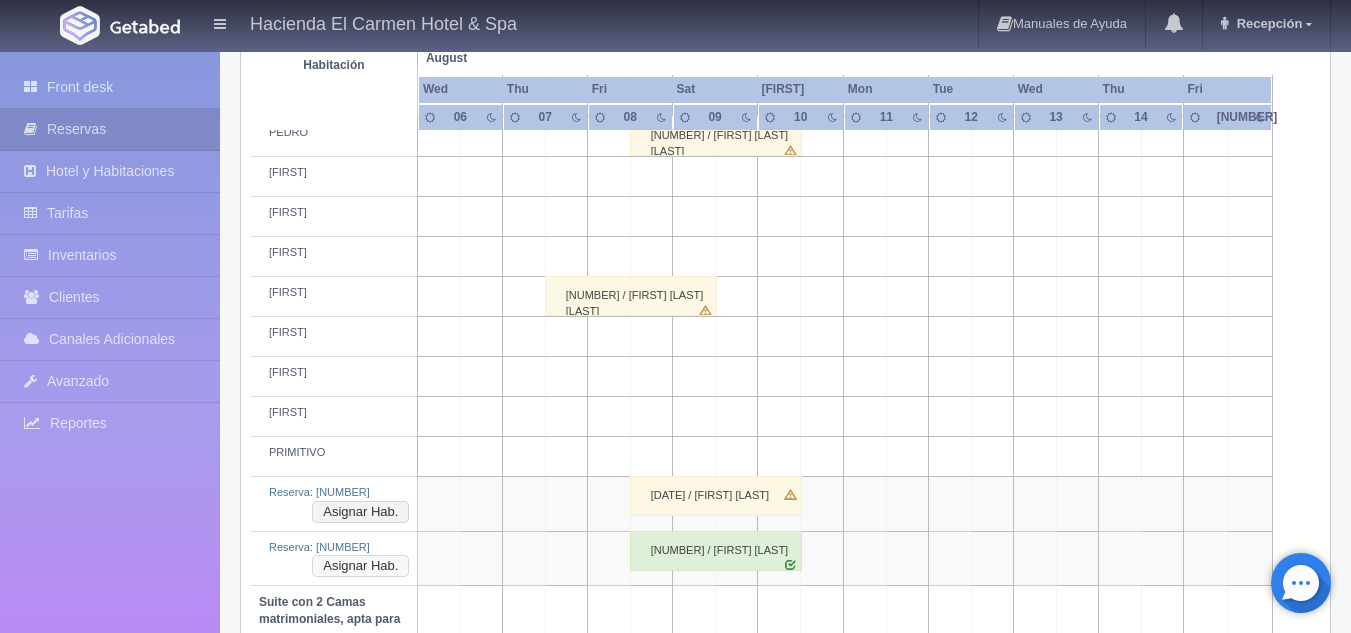 click on "Asignar Hab." at bounding box center (360, 566) 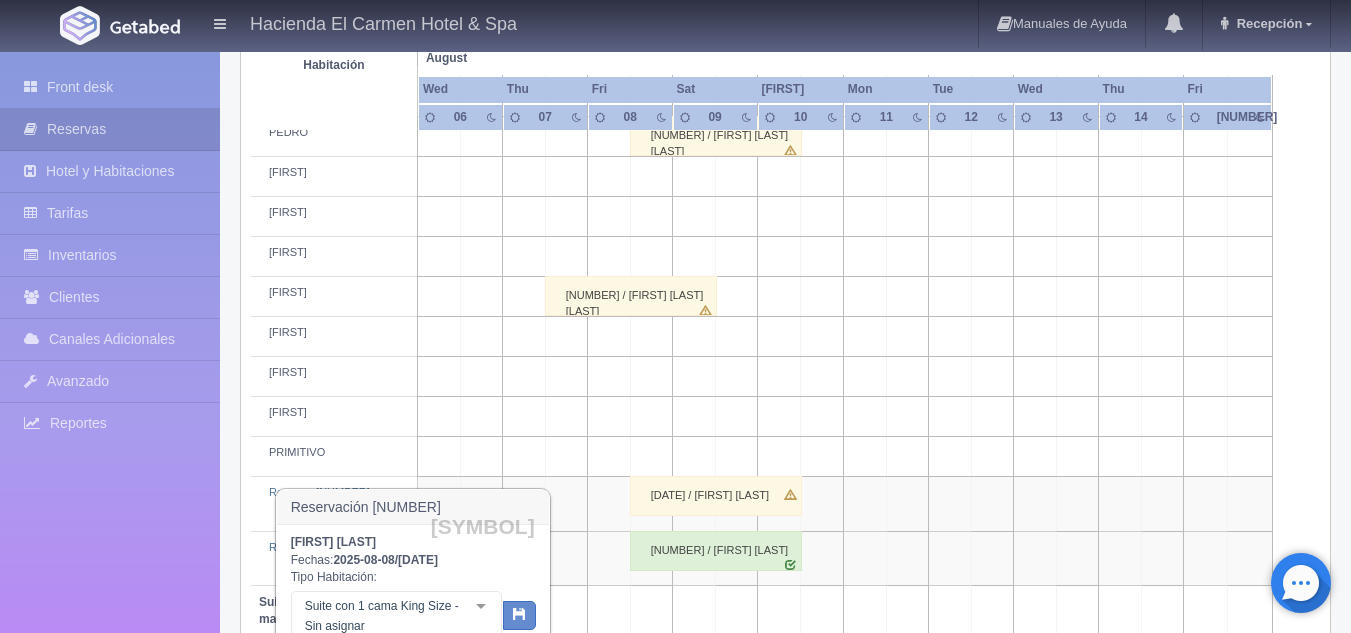 click on "Suite con 1 cama King Size - Sin asignar           Suite con 1 cama King Size Suite con 1 cama King Size - Sin asignar   MANUEL   MARÍA   REFUGIO   ÁNGELES   HUMBERTO   NICOLÁS   PRIMITIVO     No elements found. Consider changing the search query.   List is empty." at bounding box center (396, 618) 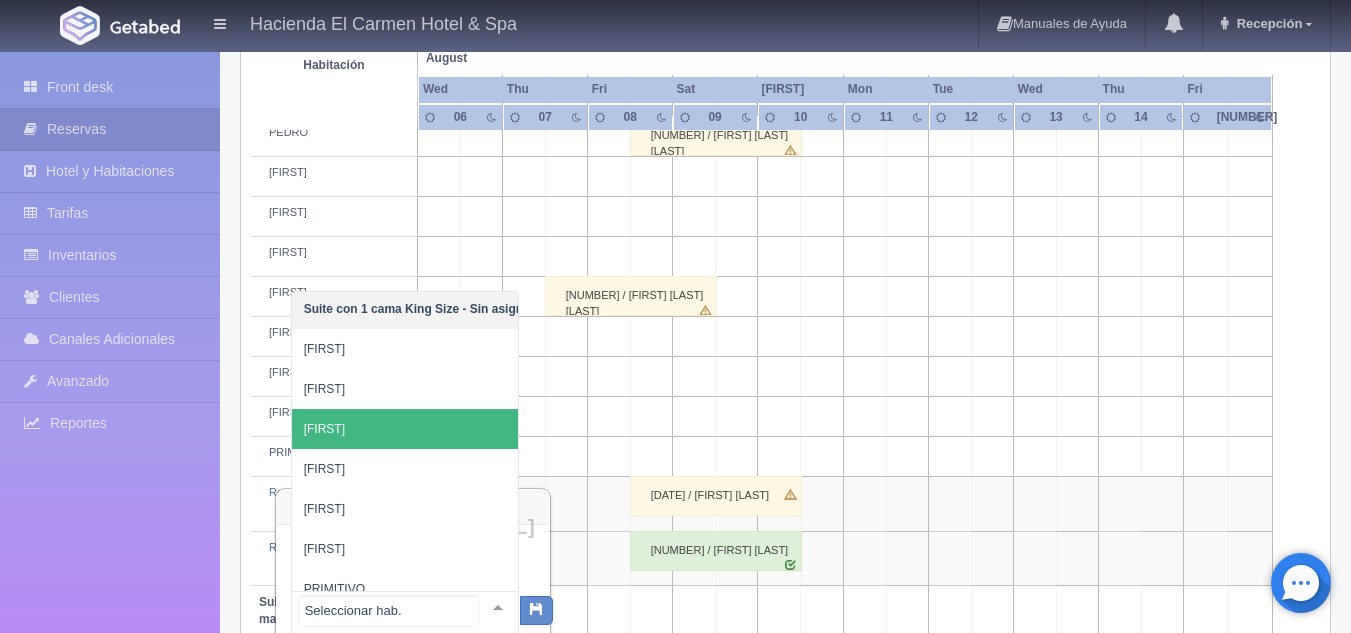 scroll, scrollTop: 76, scrollLeft: 0, axis: vertical 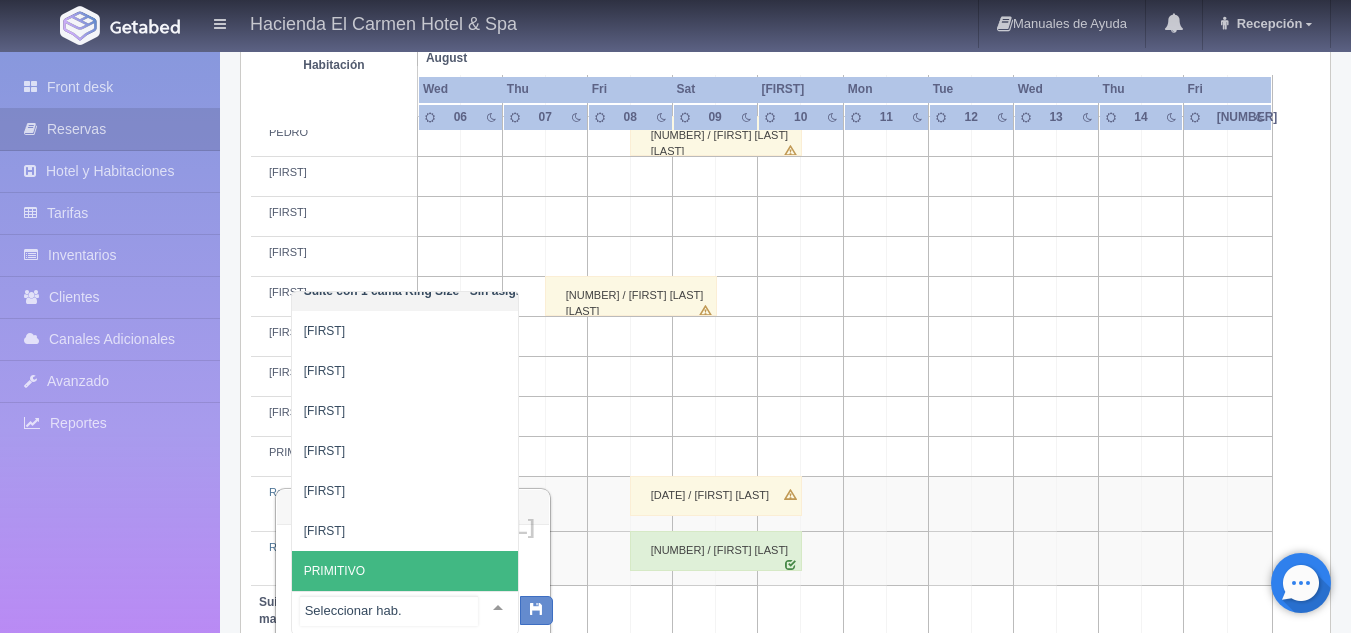 click on "PRIMITIVO" at bounding box center [419, 571] 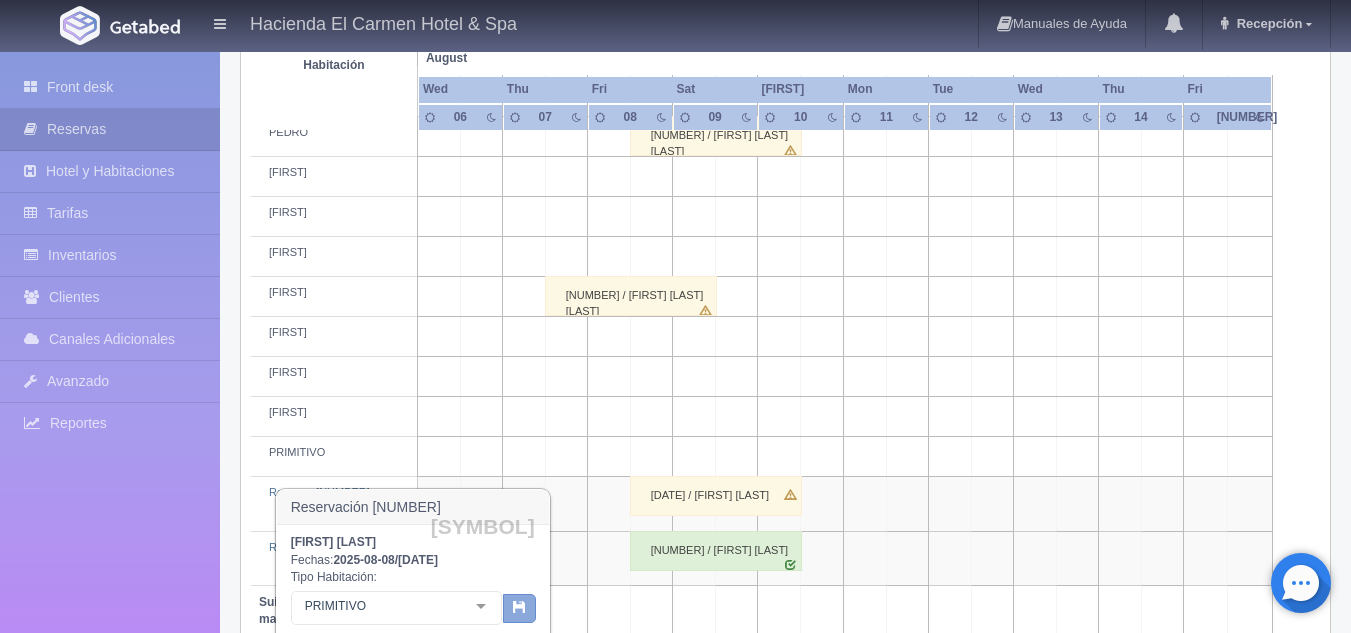 click at bounding box center (519, 606) 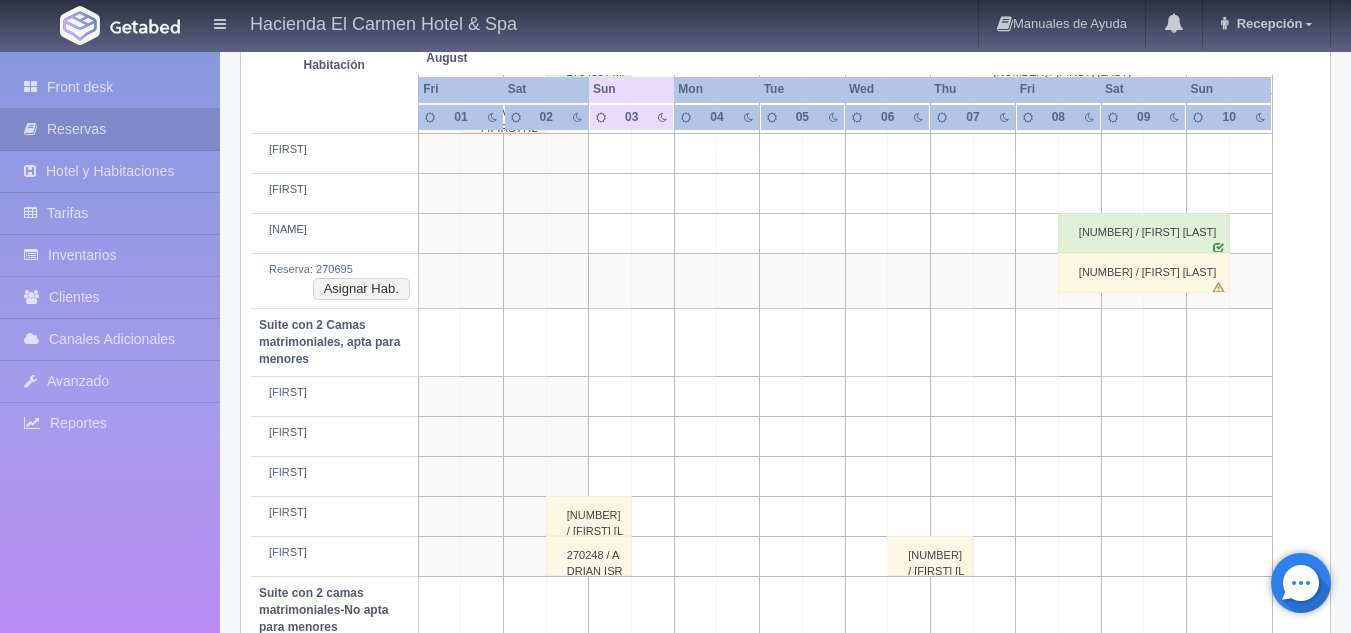 scroll, scrollTop: 1182, scrollLeft: 0, axis: vertical 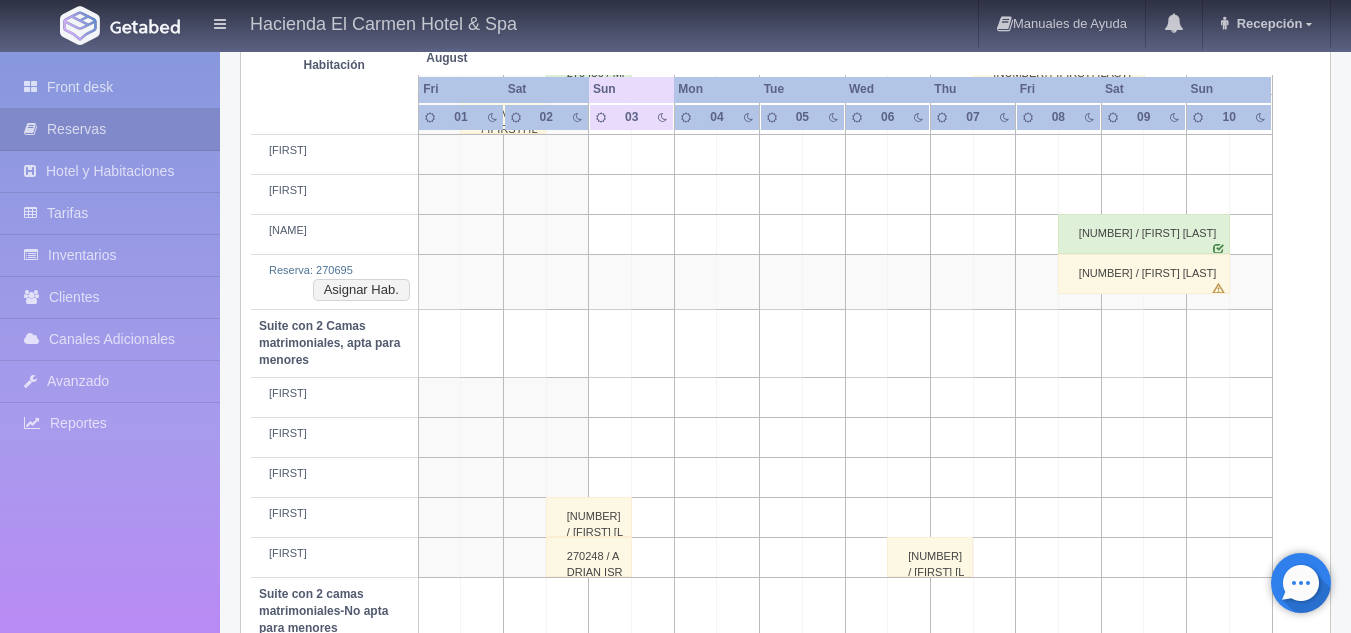 click on "[NUMBER] / [FIRST] [LAST]" at bounding box center (1144, 234) 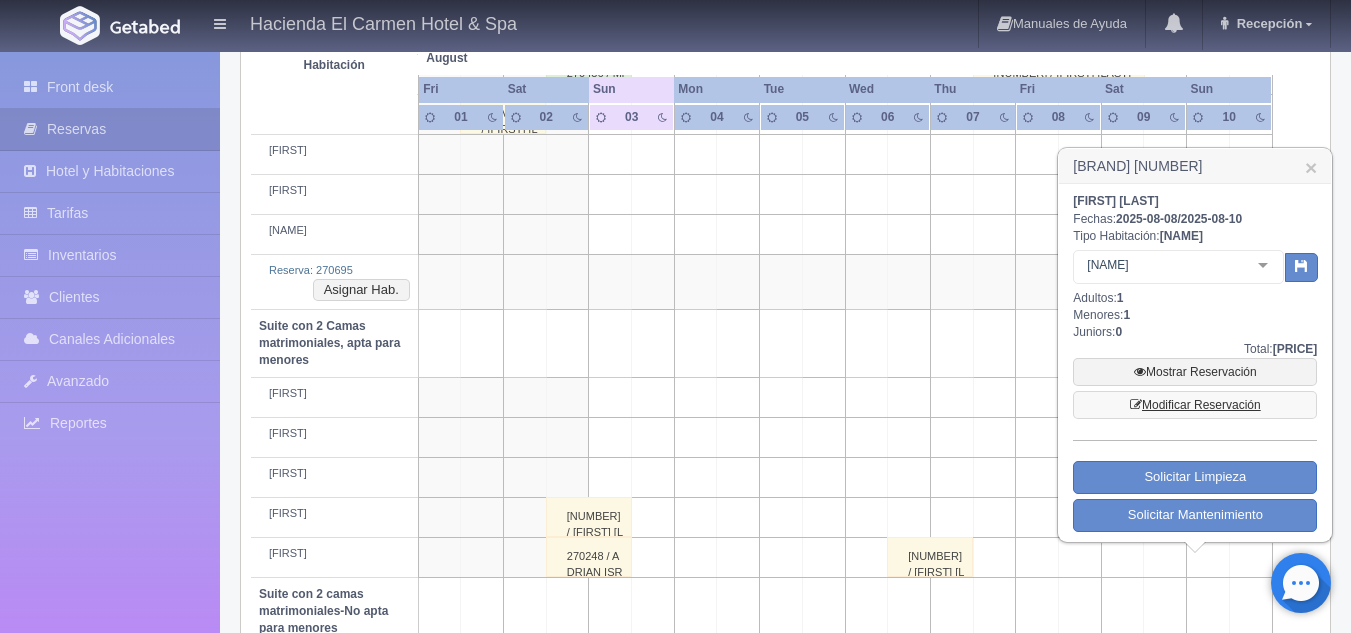 click on "Modificar Reservación" at bounding box center [1195, 405] 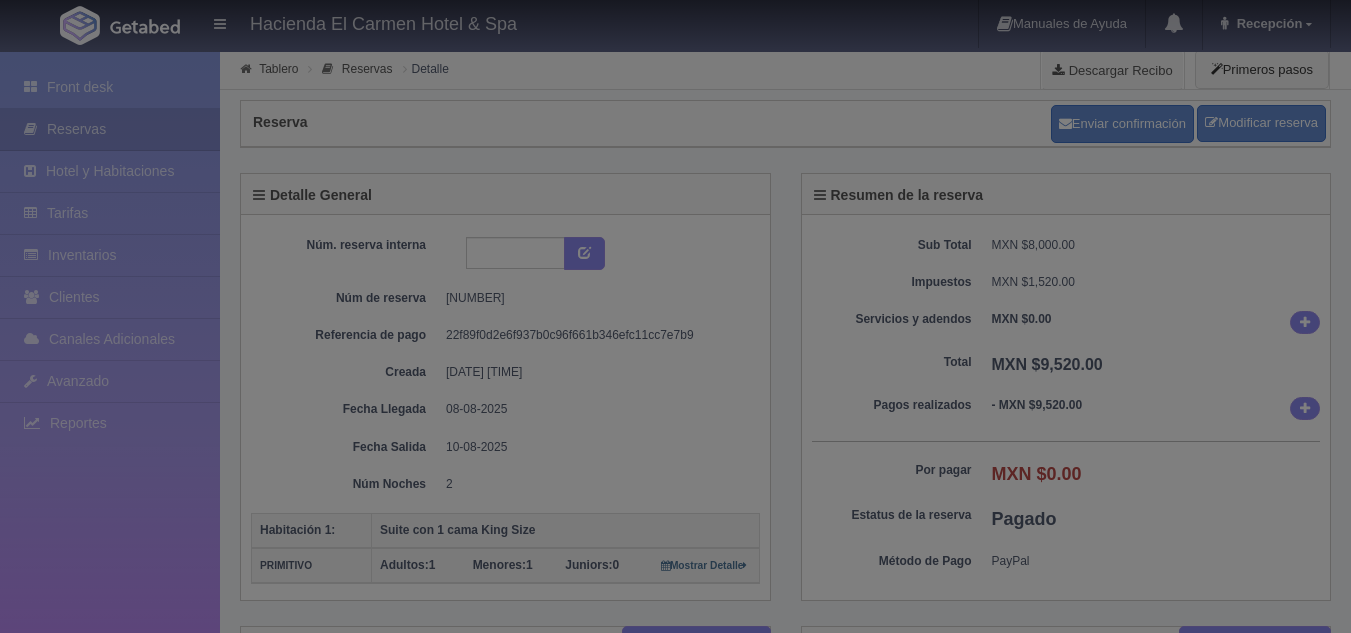 select on "1" 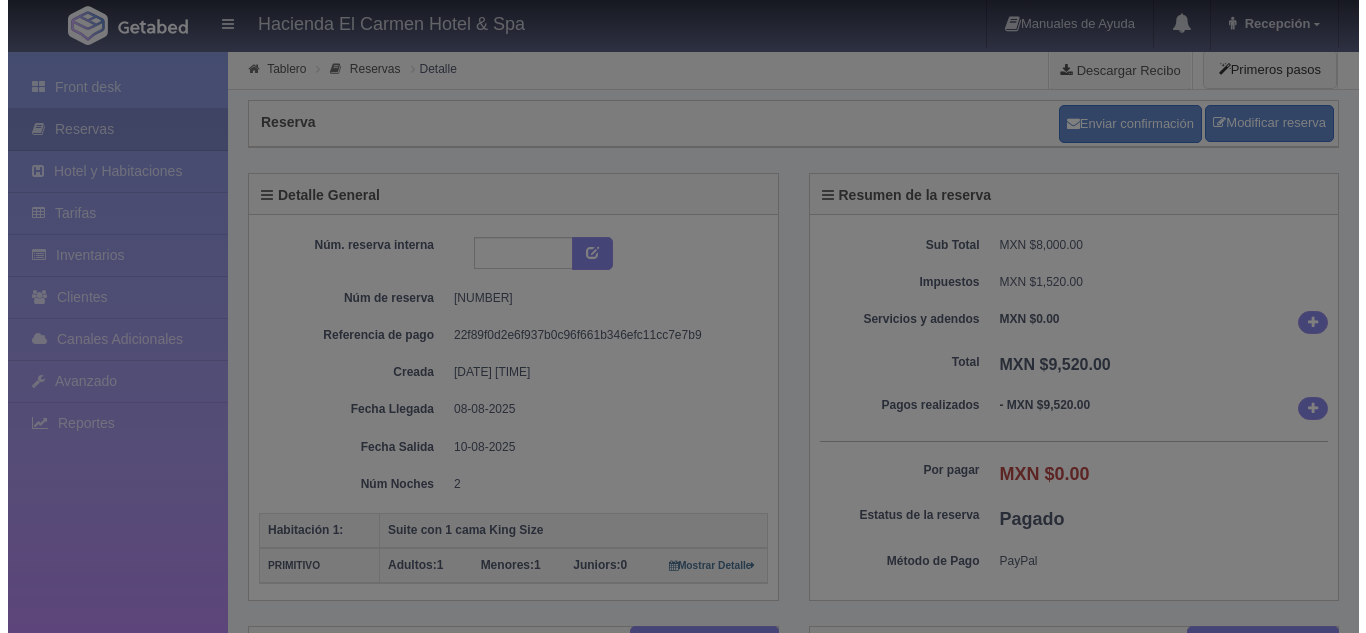 scroll, scrollTop: 0, scrollLeft: 0, axis: both 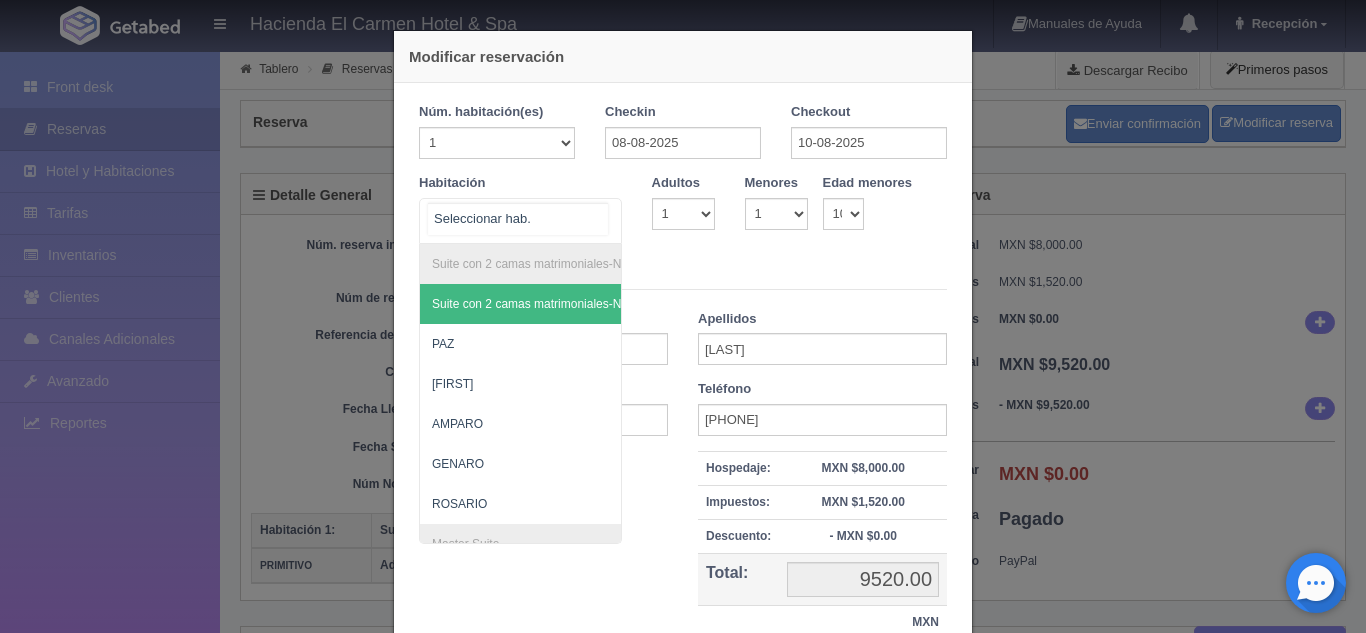 click on "Suite con 2 camas matrimoniales-No apta para menores Suite con 2 camas matrimoniales-No apta para menores - Sin asignar   [FIRST]   [LAST]   [FIRST]   [FIRST]   [FIRST]   [FIRST]     Master Suite Master Suite - Sin asignar   [FIRST]   [FIRST]   [FIRST]   [FIRST]   [FIRST]   [FIRST]     Grand Master Suite Grand Master Suite - Sin asignar   [FIRST]   [FIRST]     Azul Azul - Sin asignar   AZUL     Taberna Taberna - Sin asignar   TABERNA     Suite con 1 cama King Size Suite con 1 cama King Size - Sin asignar   [FIRST]   [FIRST]   [FIRST]   [FIRST]   [FIRST]   [FIRST]     Suite con 2 Camas matrimoniales, apta para menores Suite con 2 Camas matrimoniales, apta para menores - Sin asignar   [FIRST]   [FIRST]   [FIRST]   [FIRST]   [FIRST]     No elements found. Consider changing the search query.   List is empty." at bounding box center [520, 221] 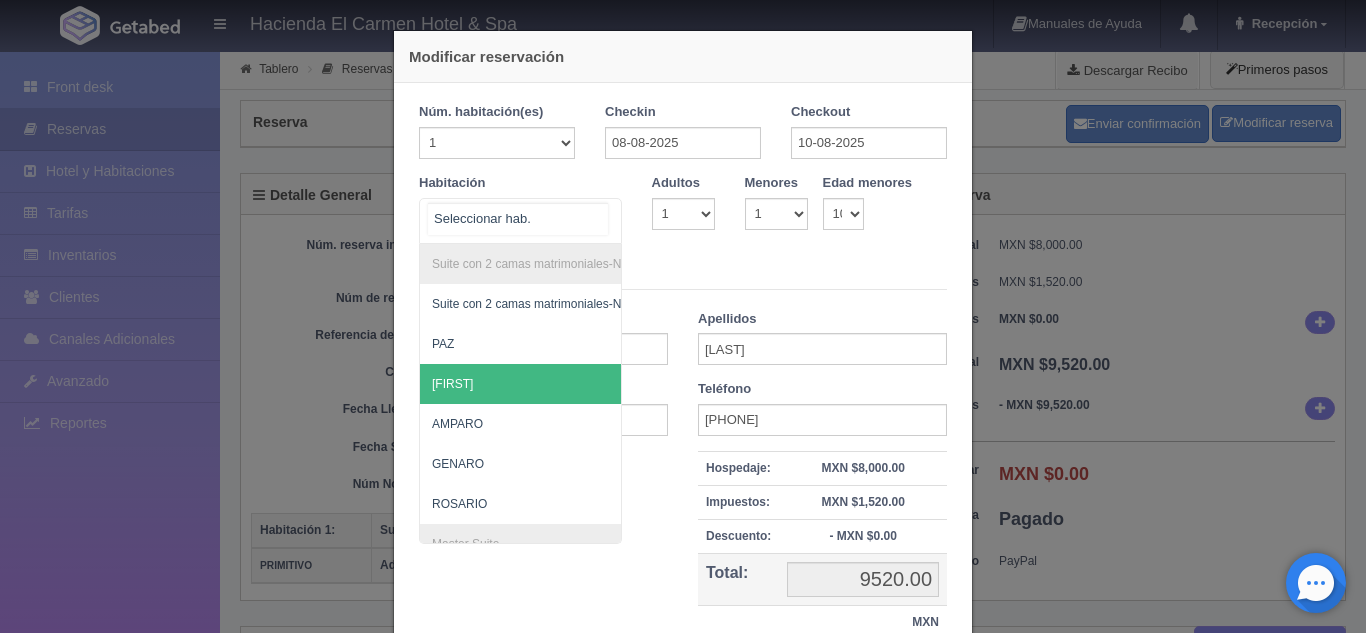 scroll, scrollTop: 1316, scrollLeft: 0, axis: vertical 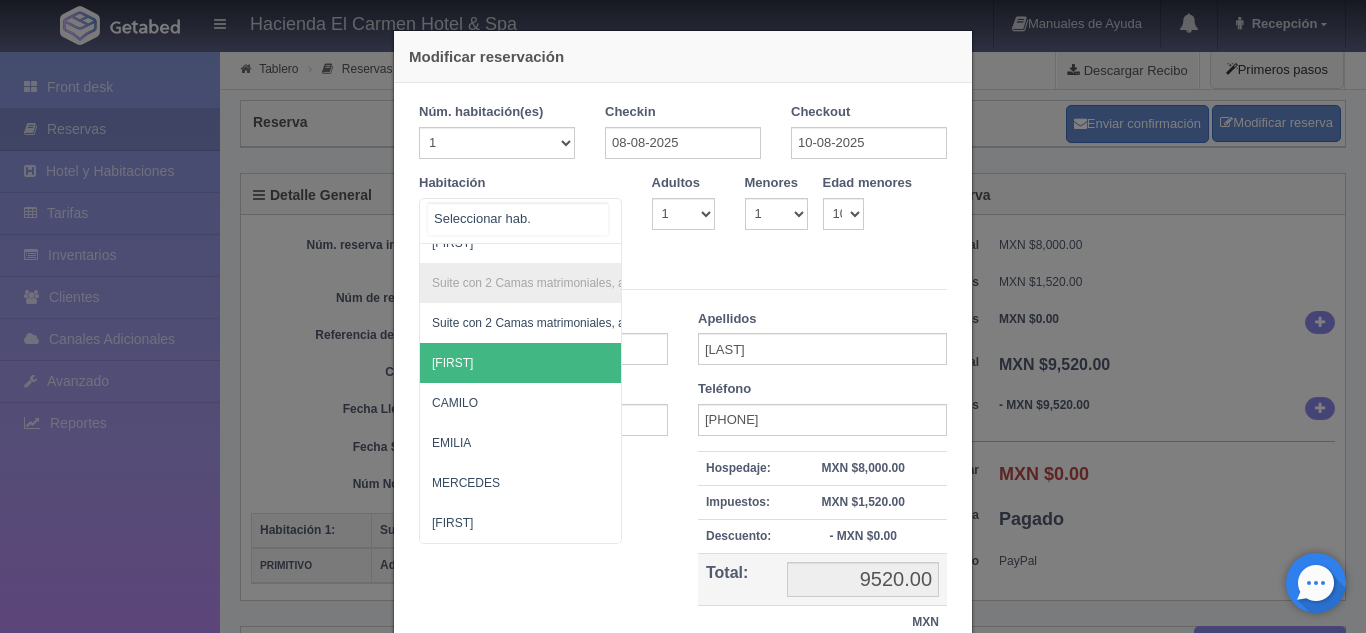 click on "[FIRST]" at bounding box center [617, 363] 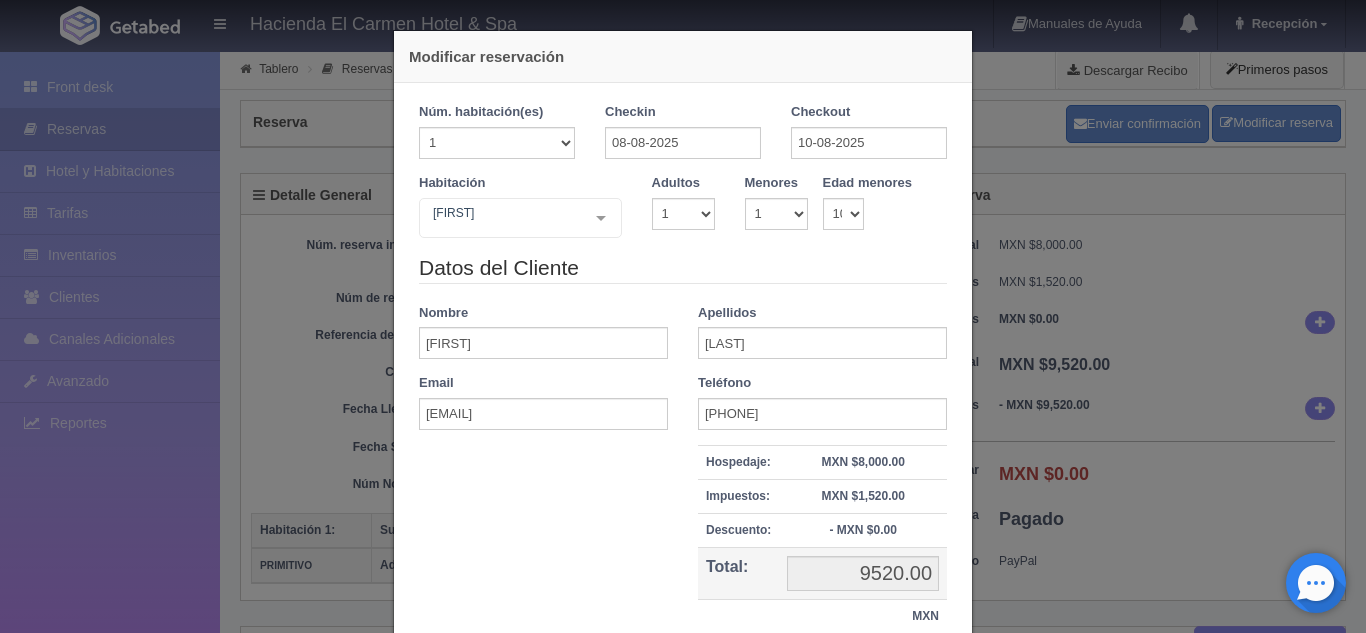 type 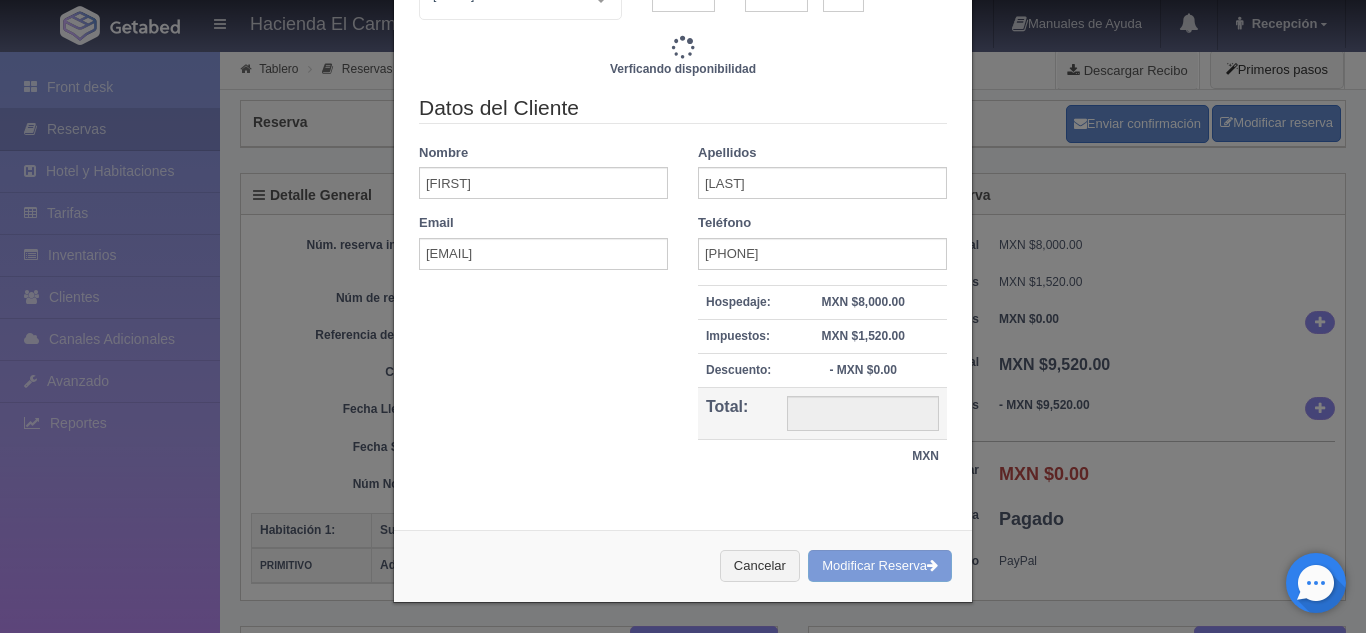 type on "9520.00" 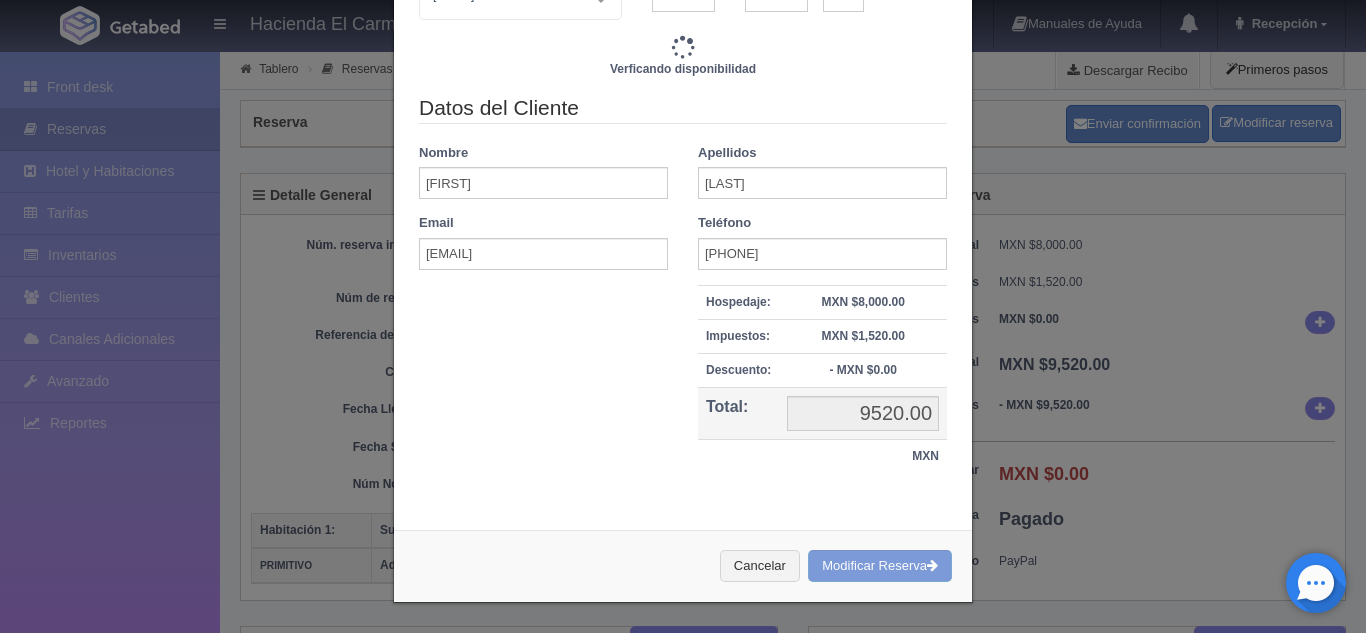 scroll, scrollTop: 217, scrollLeft: 0, axis: vertical 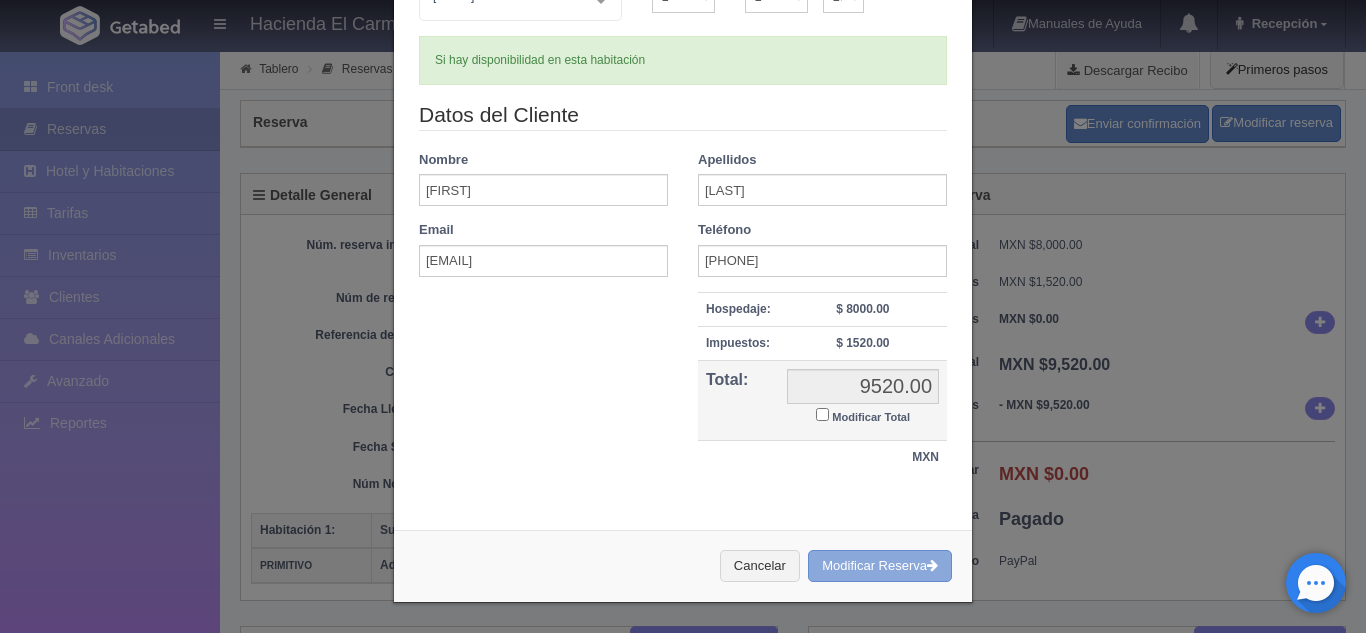 click on "Modificar Reserva" at bounding box center [880, 566] 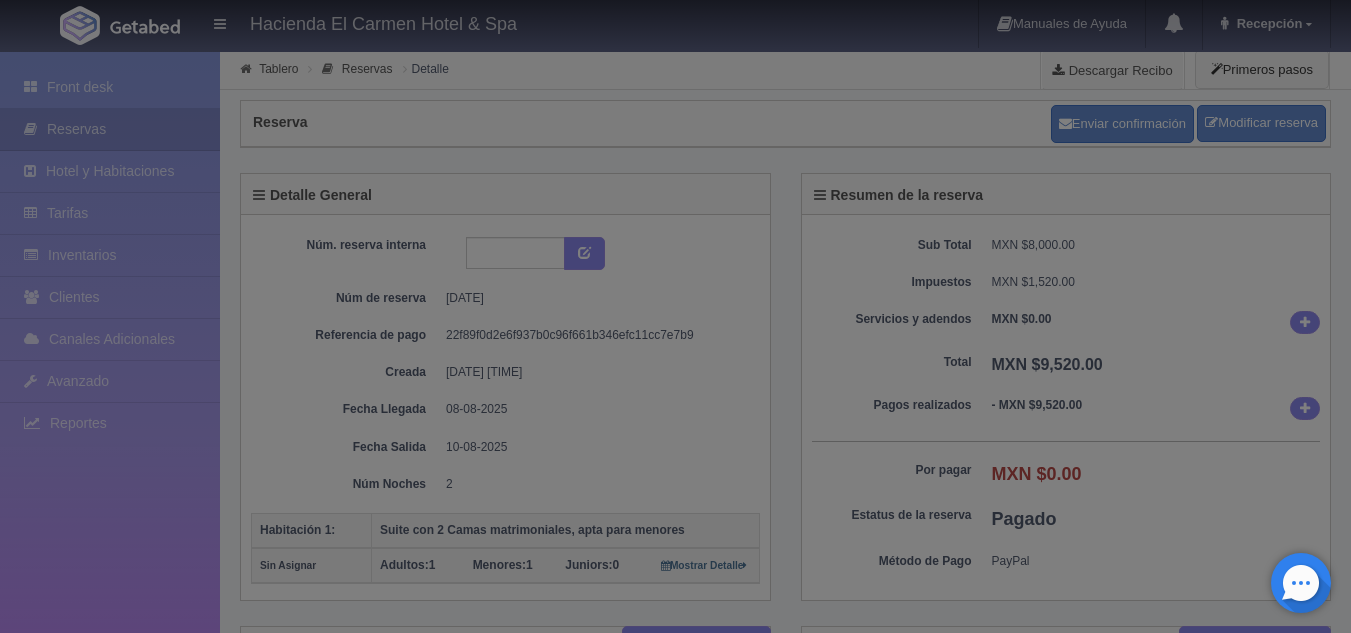 select on "1" 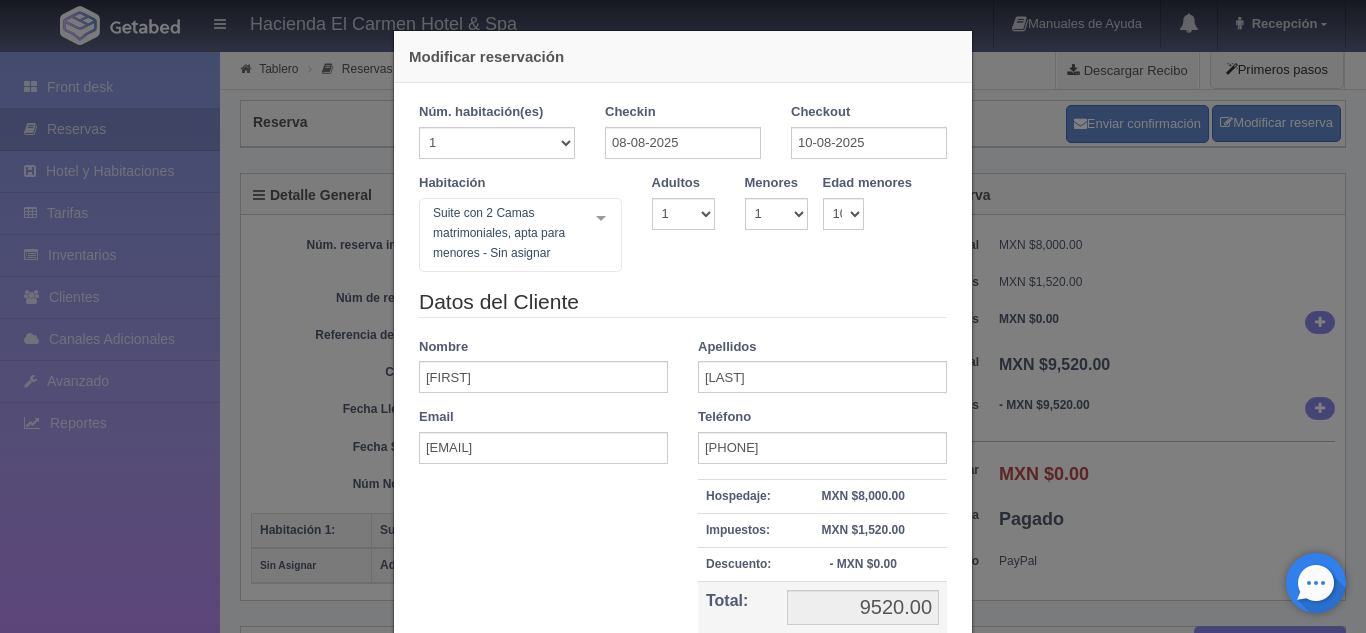 click on "Modificar reservación     Núm. habitación(es)   1   2   3   4   5   6   7   8   9   10   11   12   13   14   15   16   17   18   19   20   Checkin   08-08-2025   Checkout   10-08-2025     Habitación              Suite con 2 Camas matrimoniales, apta para menores - Sin asignar           Suite con 2 camas matrimoniales-No apta para menores Suite con 2 camas matrimoniales-No apta para menores - Sin asignar   [NAME]   [NAME]   [NAME]   [NAME]   [NAME]     Master Suite Master Suite - Sin asignar   [NAME]   [NAME]   [NAME]   [NAME]   [NAME]   [NAME]     Grand Master Suite Grand Master Suite - Sin asignar   [NAME]   [NAME]     Azul Azul - Sin asignar   AZUL     Taberna Taberna - Sin asignar   TABERNA     Suite con 1 cama King Size Suite con 1 cama King Size - Sin asignar   [NAME]   [NAME]   [NAME]   [NAME]   [NAME]   [NAME]   [NAME]     Suite con 2 Camas matrimoniales, apta para menores Suite con 2 Camas matrimoniales, apta para menores - Sin asignar   [NAME]   [NAME]   [NAME]   [NAME]   [NAME]" at bounding box center (683, 316) 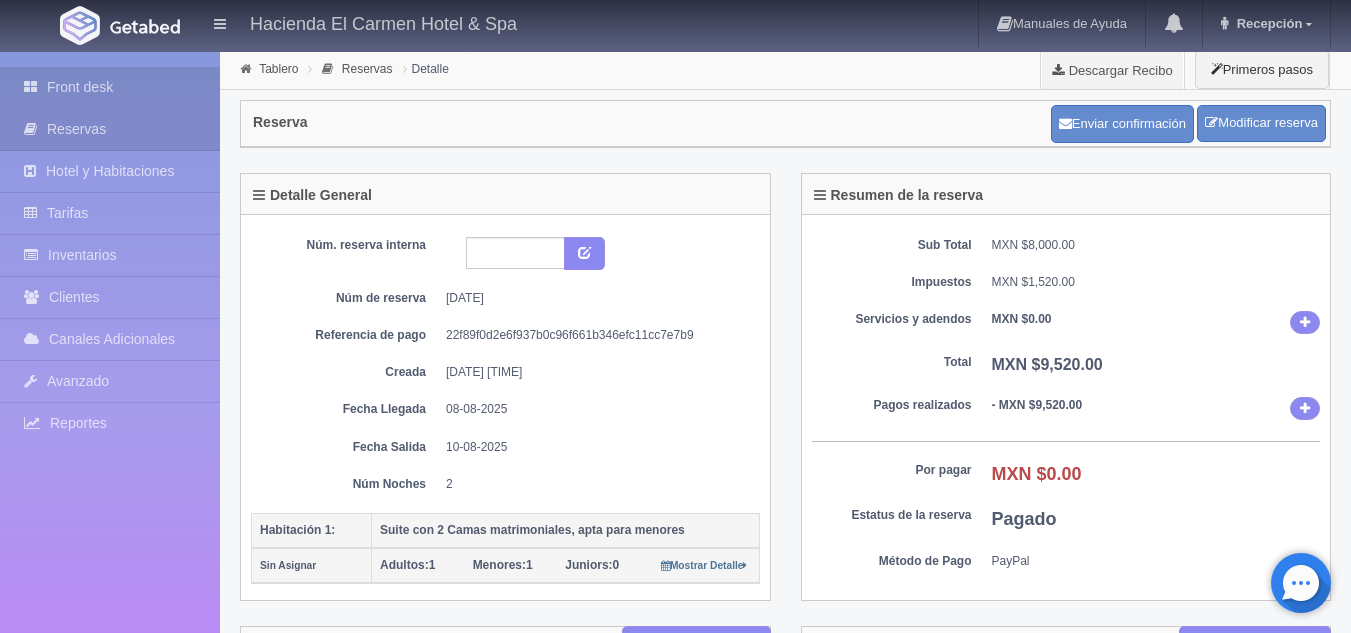 click on "Front desk" at bounding box center (110, 87) 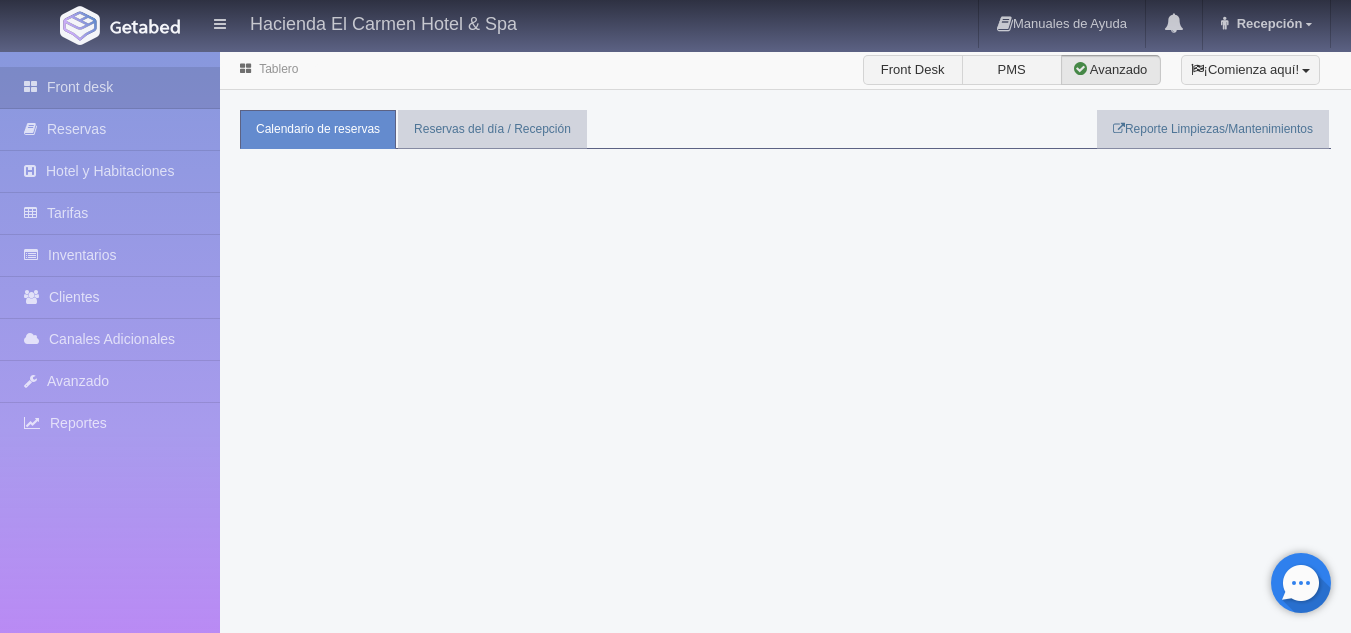 scroll, scrollTop: 0, scrollLeft: 0, axis: both 